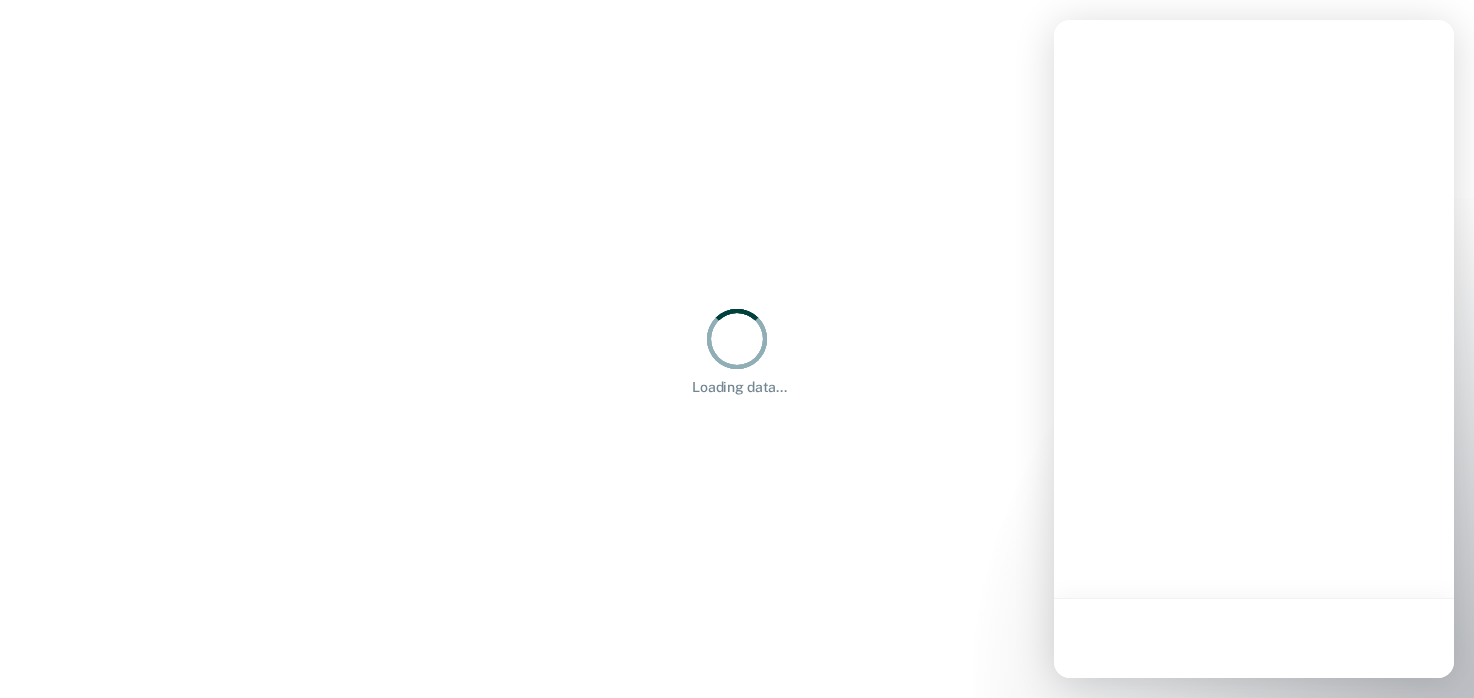 scroll, scrollTop: 0, scrollLeft: 0, axis: both 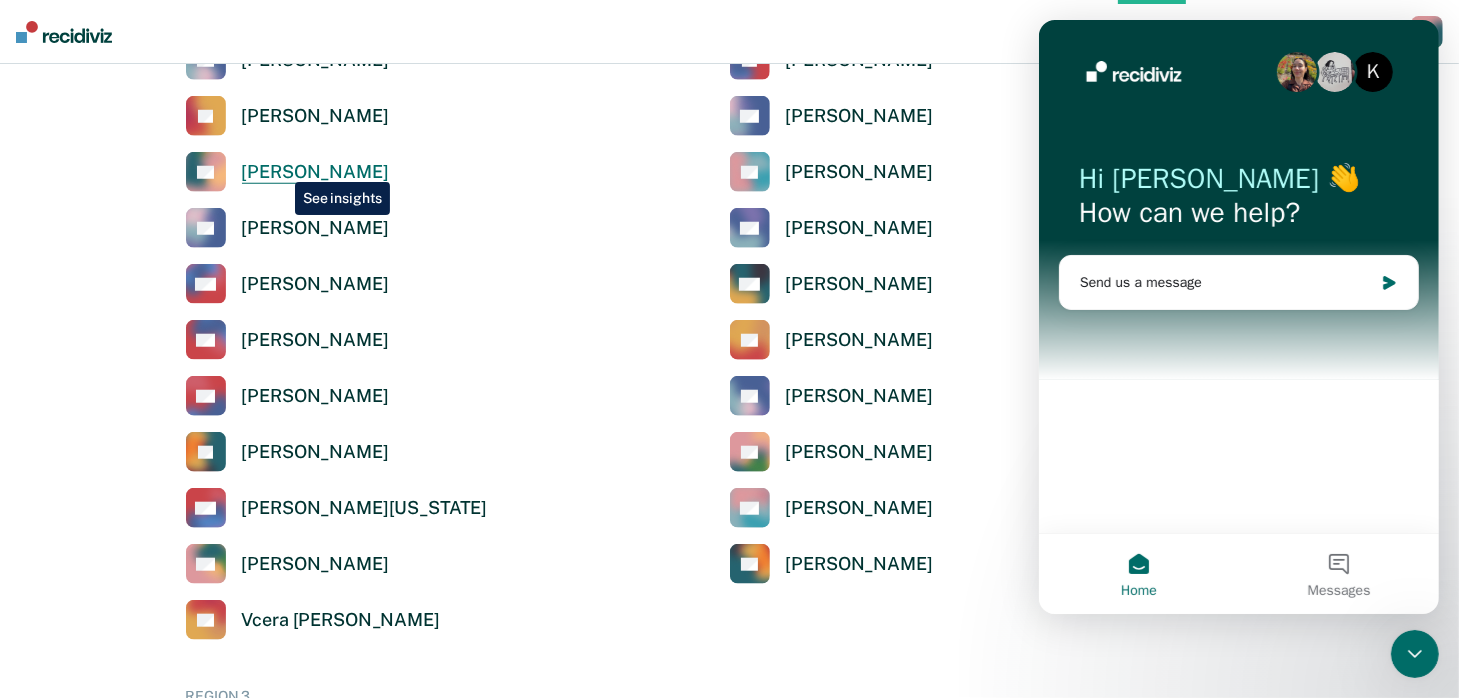 click on "[PERSON_NAME]" at bounding box center (315, 172) 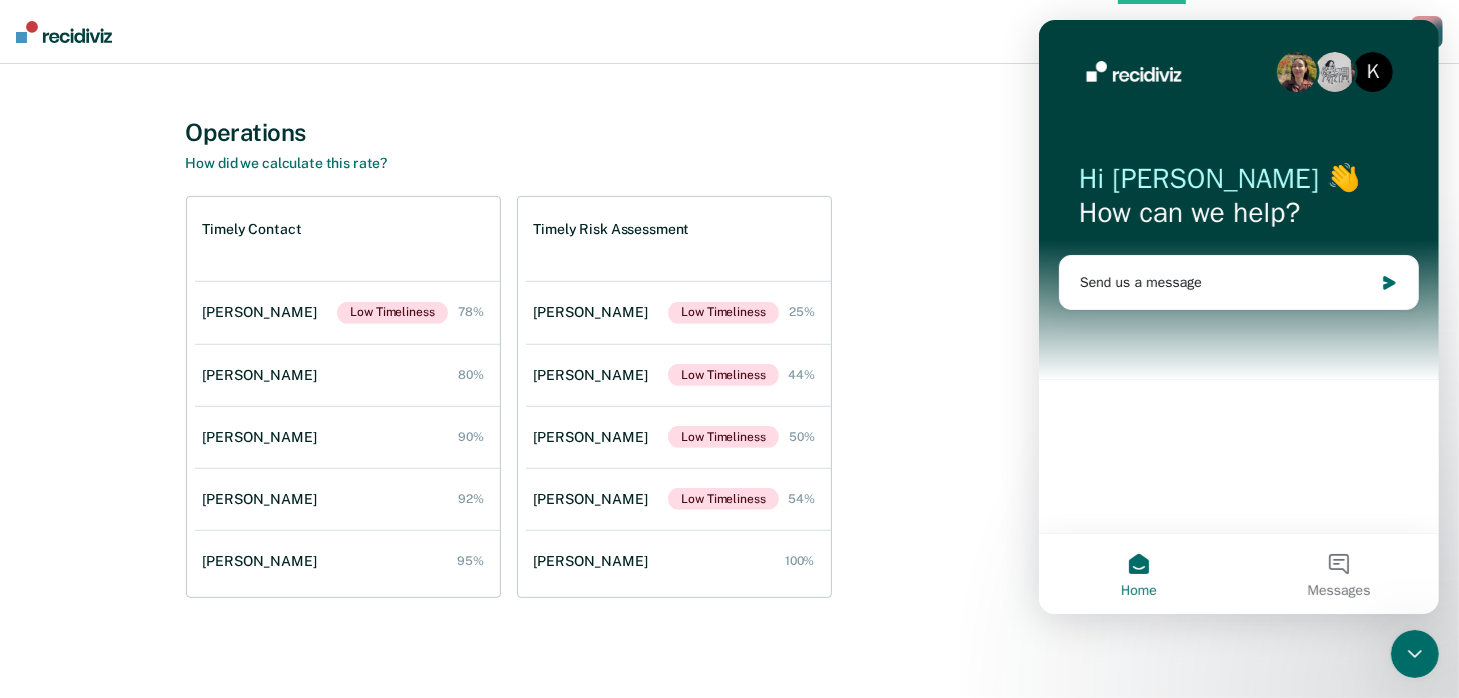 scroll, scrollTop: 671, scrollLeft: 0, axis: vertical 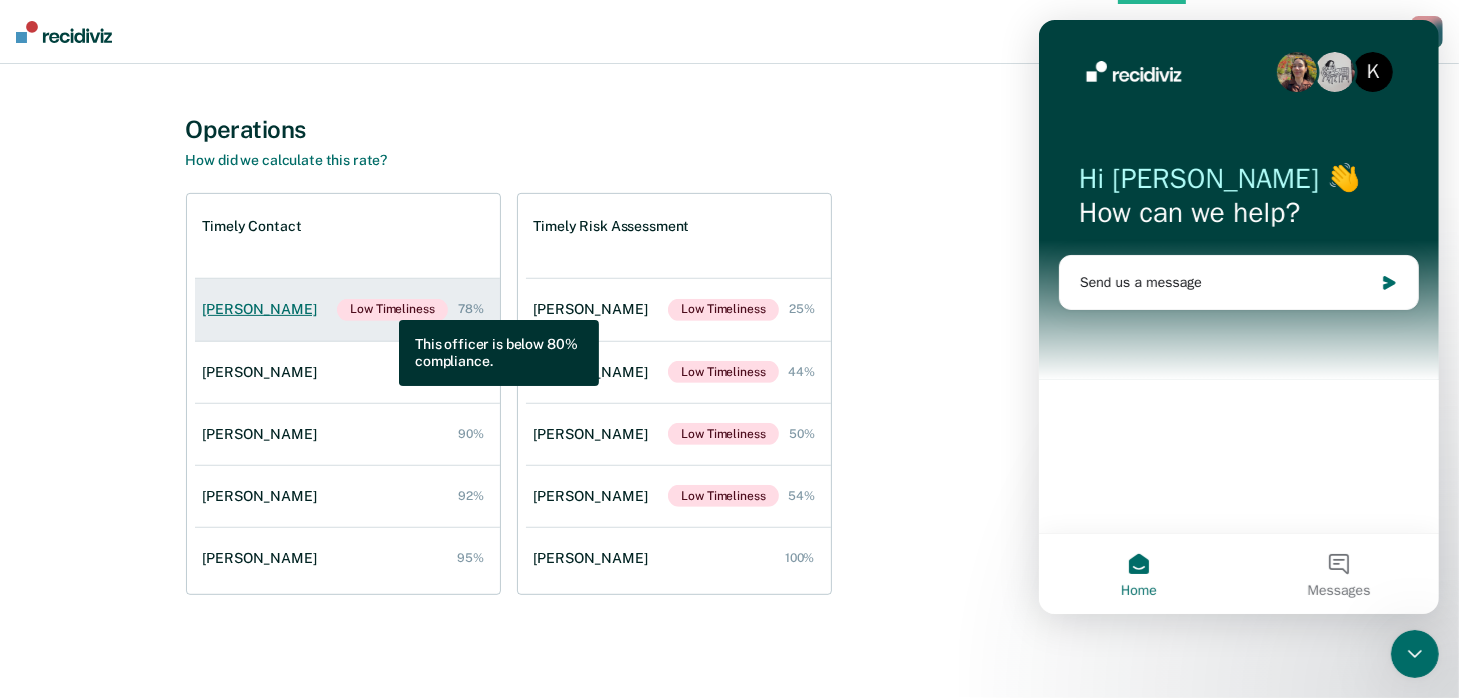 click on "Low Timeliness" at bounding box center [392, 310] 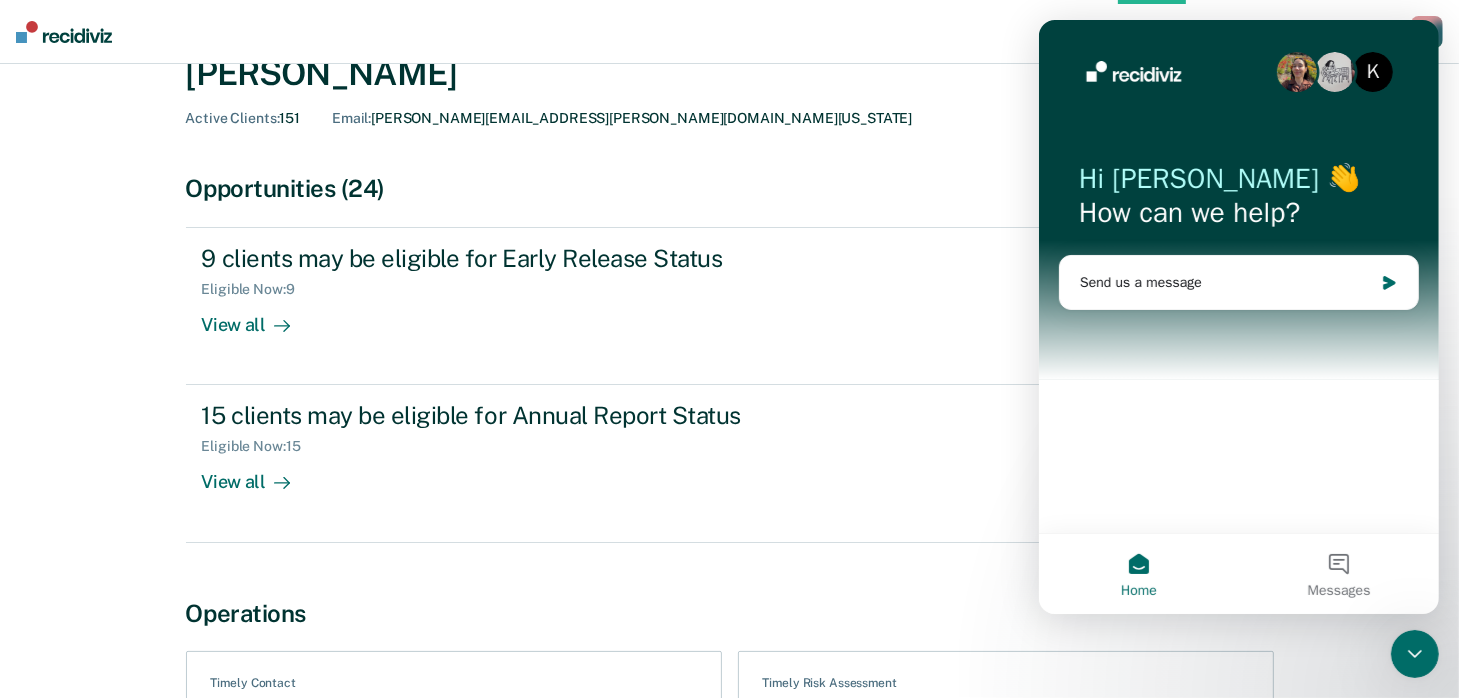 scroll, scrollTop: 0, scrollLeft: 0, axis: both 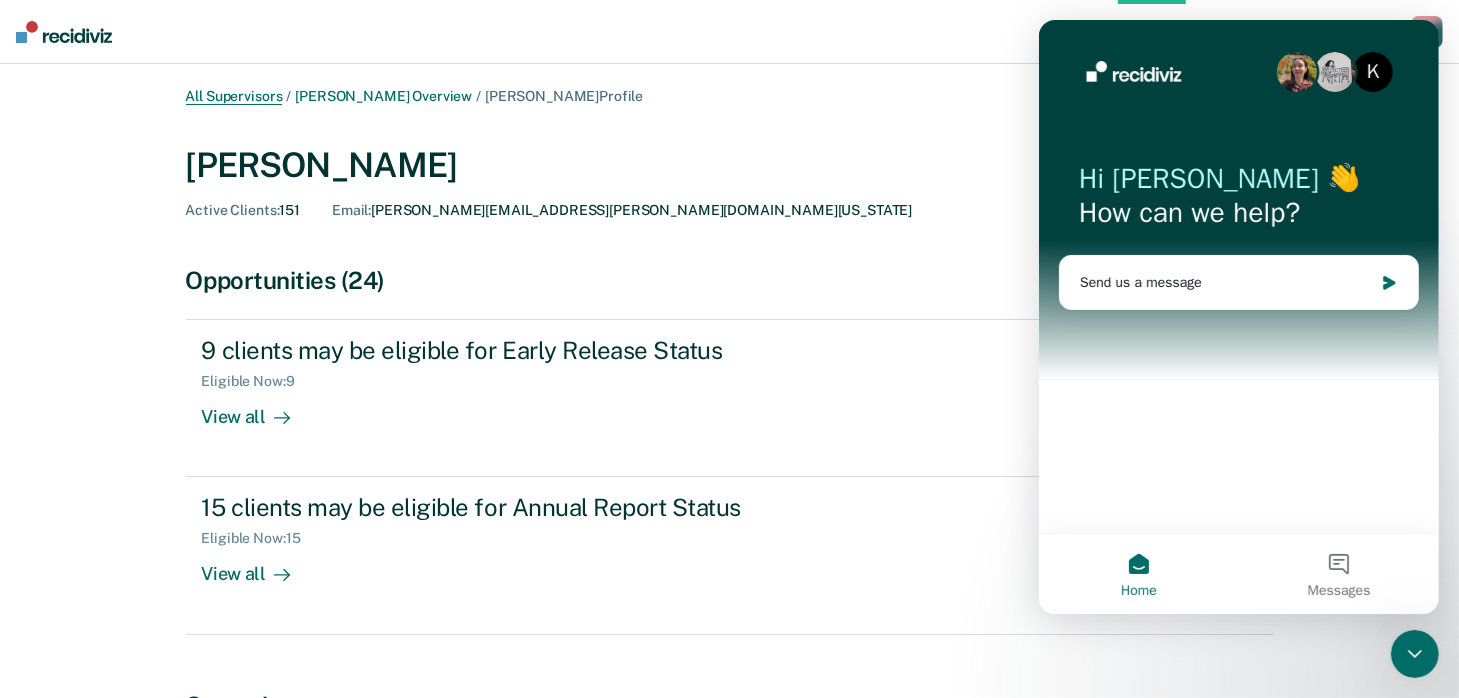 click on "All Supervisors" at bounding box center [234, 96] 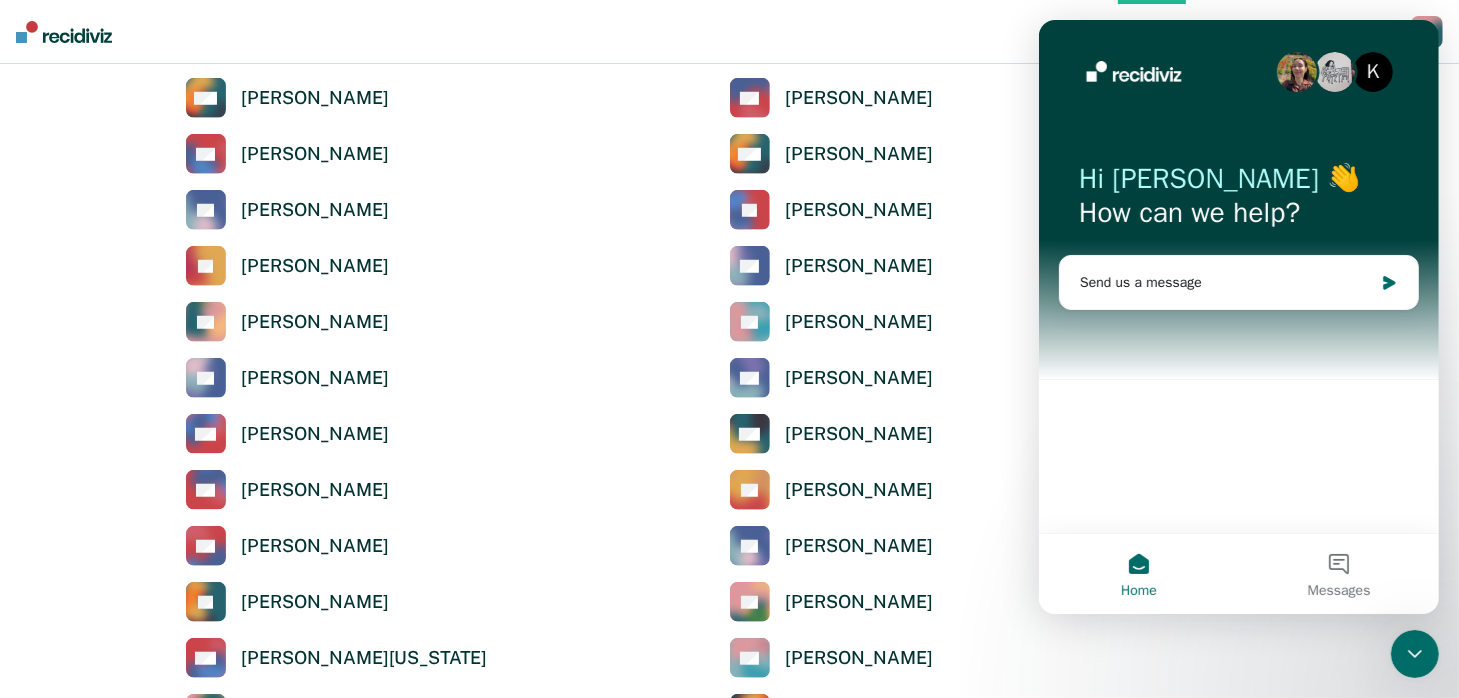 scroll, scrollTop: 1600, scrollLeft: 0, axis: vertical 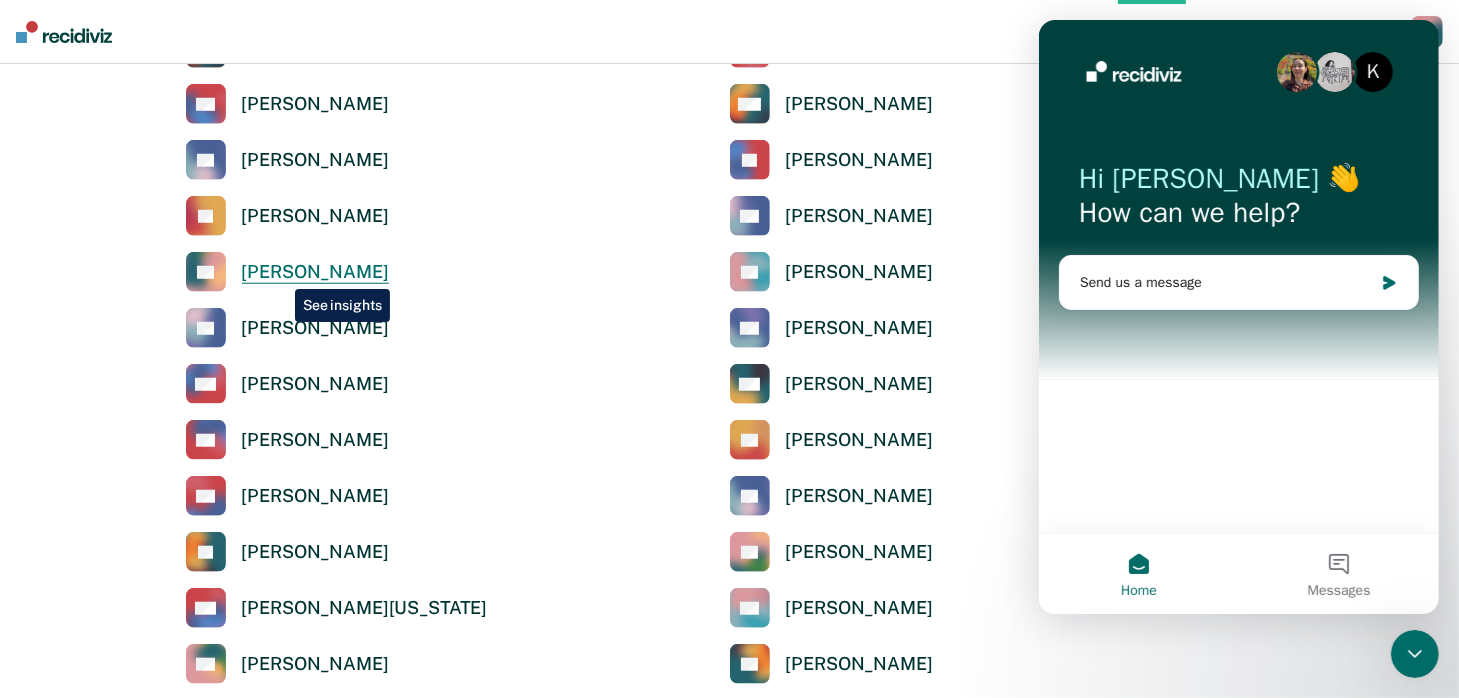 click on "[PERSON_NAME]" at bounding box center (315, 272) 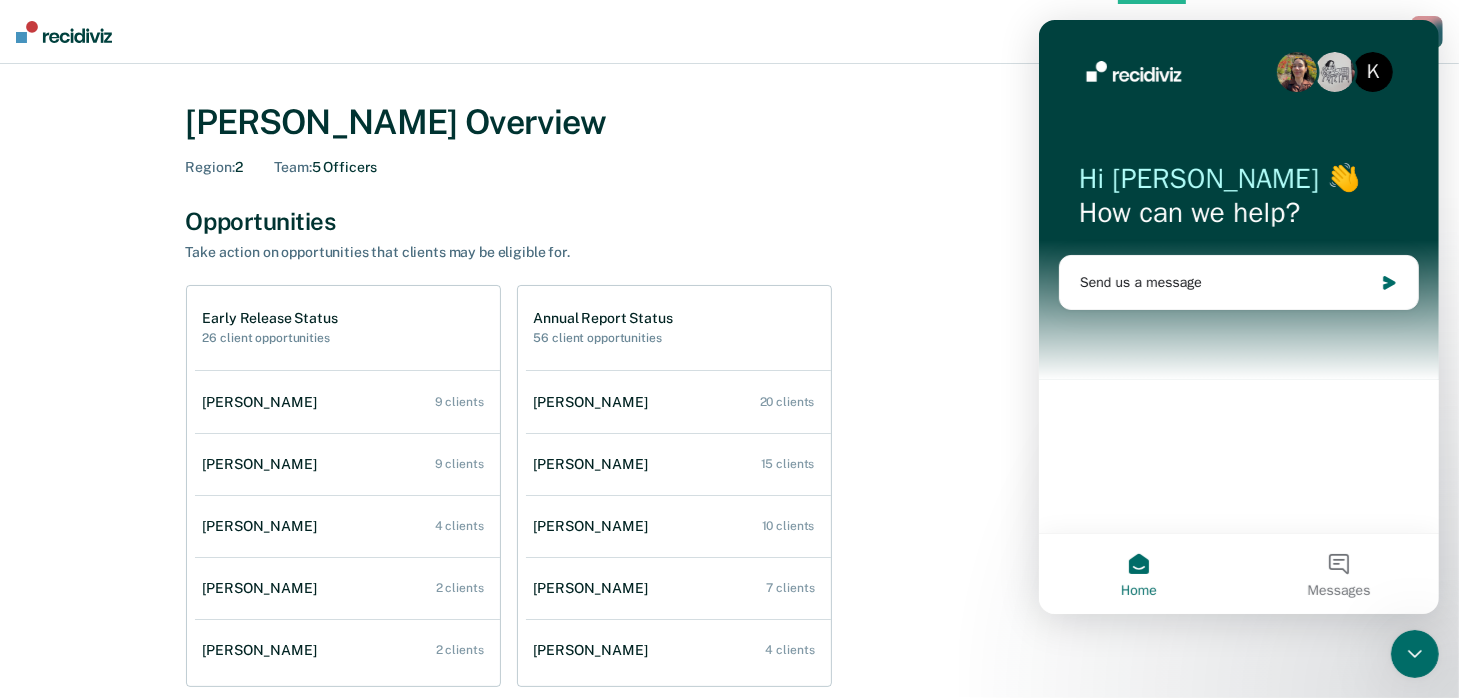 scroll, scrollTop: 0, scrollLeft: 0, axis: both 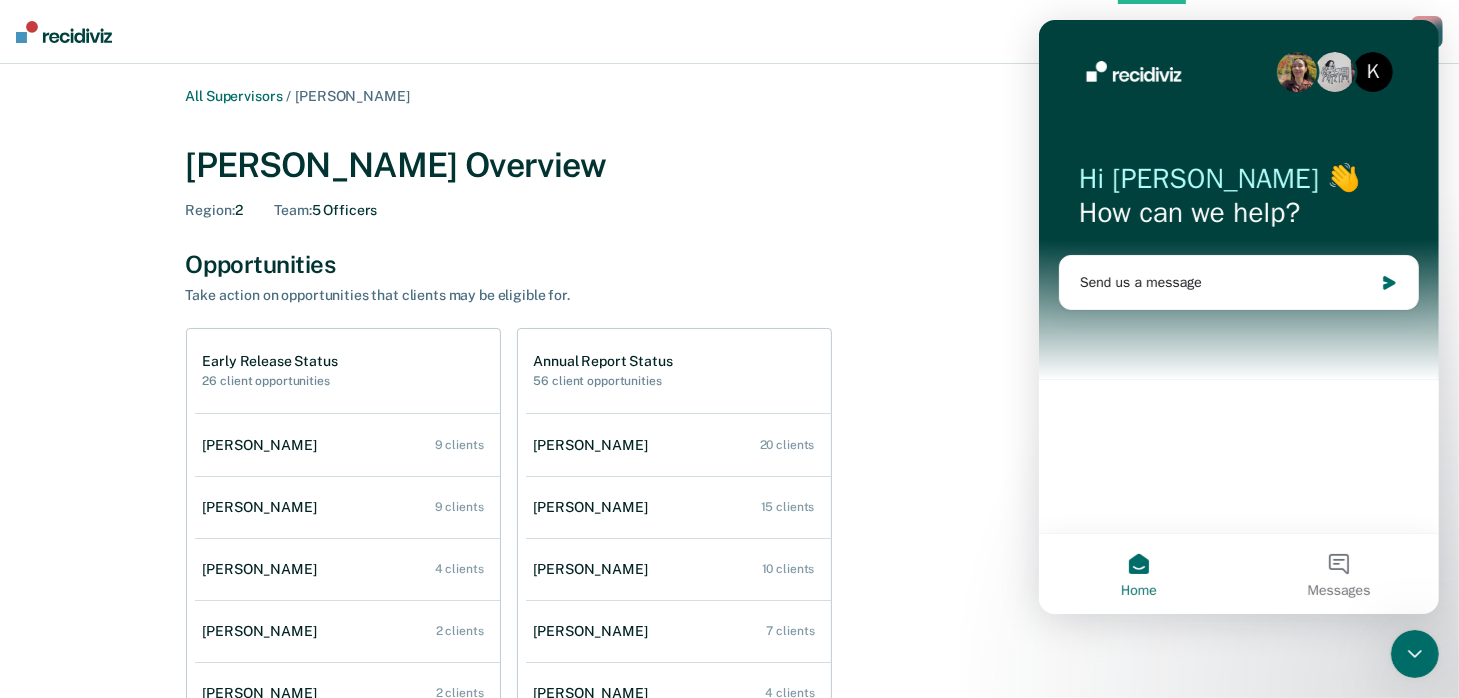 click on "All Supervisors / [PERSON_NAME] [PERSON_NAME] Overview Region :  2 Team :  5 Officers Opportunities Take action on opportunities that clients may be eligible for.   Early Release Status 26 client opportunities [PERSON_NAME]   9 clients [PERSON_NAME]   9 clients [PERSON_NAME]   4 clients [PERSON_NAME]   2 clients [PERSON_NAME]   2 clients Annual Report Status 56 client opportunities [PERSON_NAME]   20 clients [PERSON_NAME]   15 clients [PERSON_NAME]   10 clients [PERSON_NAME]   7 clients [PERSON_NAME]   4 clients Operations   How did we calculate this rate? Timely Contact [PERSON_NAME] Low Timeliness   78% [PERSON_NAME]   80% [PERSON_NAME]   90% [PERSON_NAME]   92% [PERSON_NAME]   95% Timely Risk Assessment [PERSON_NAME] Low Timeliness   25% [PERSON_NAME] Low Timeliness   44% [PERSON_NAME] Low Timeliness   50% [PERSON_NAME] Low Timeliness   54% [PERSON_NAME]   100%" at bounding box center (730, 697) 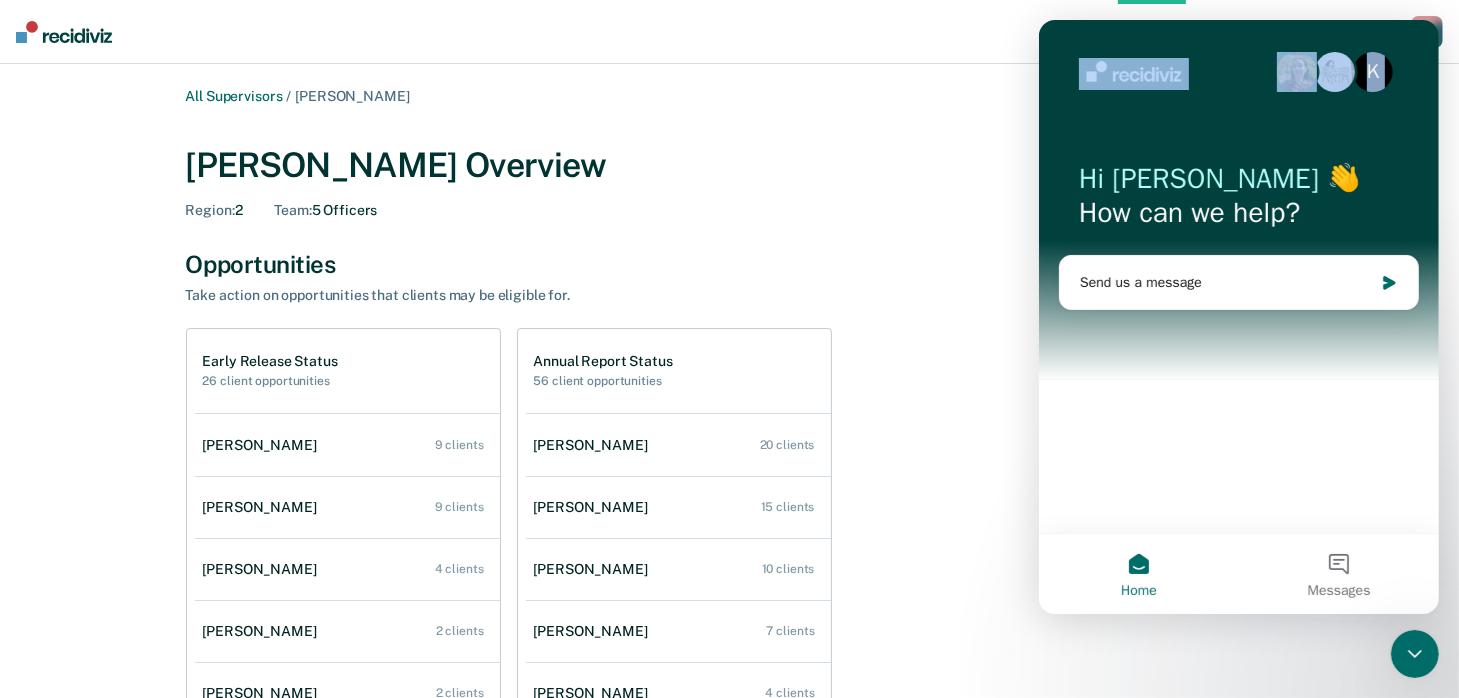 drag, startPoint x: 1133, startPoint y: 38, endPoint x: 1007, endPoint y: 125, distance: 153.1176 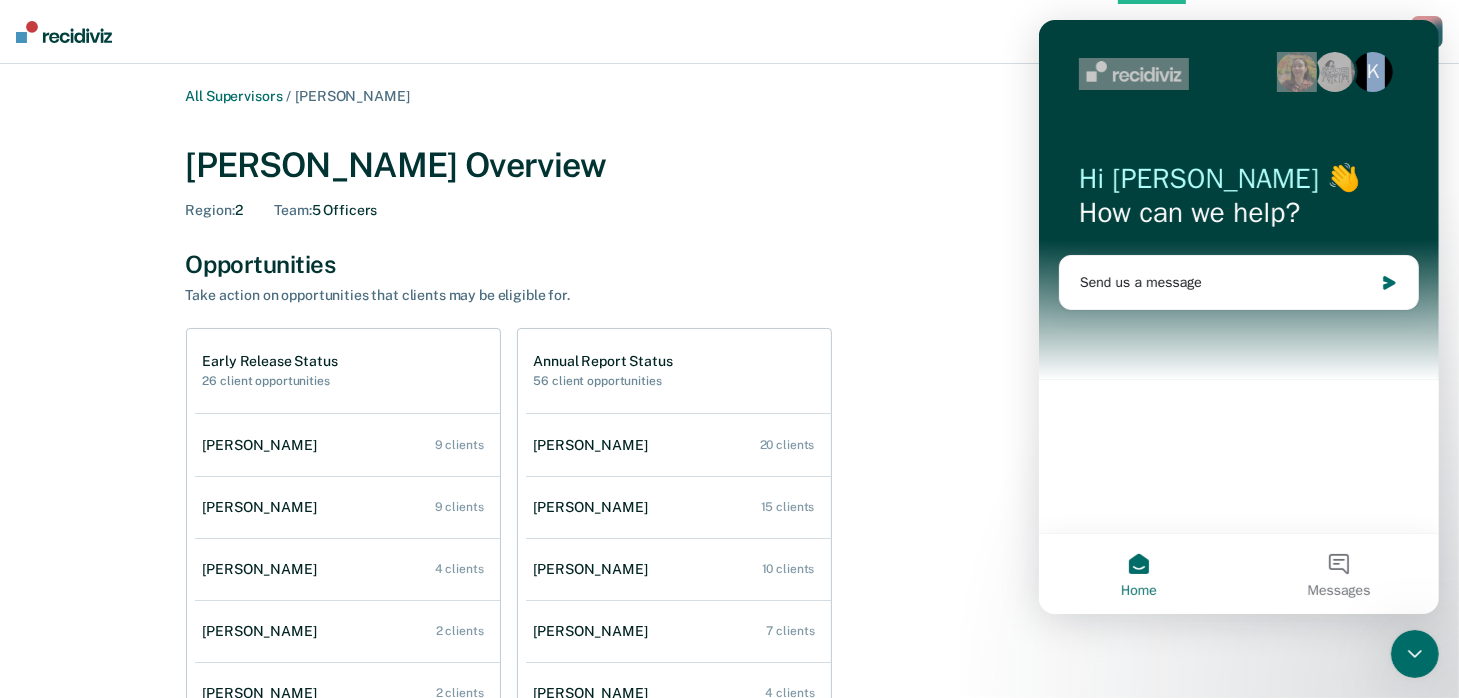 click on "L O" at bounding box center (1427, 32) 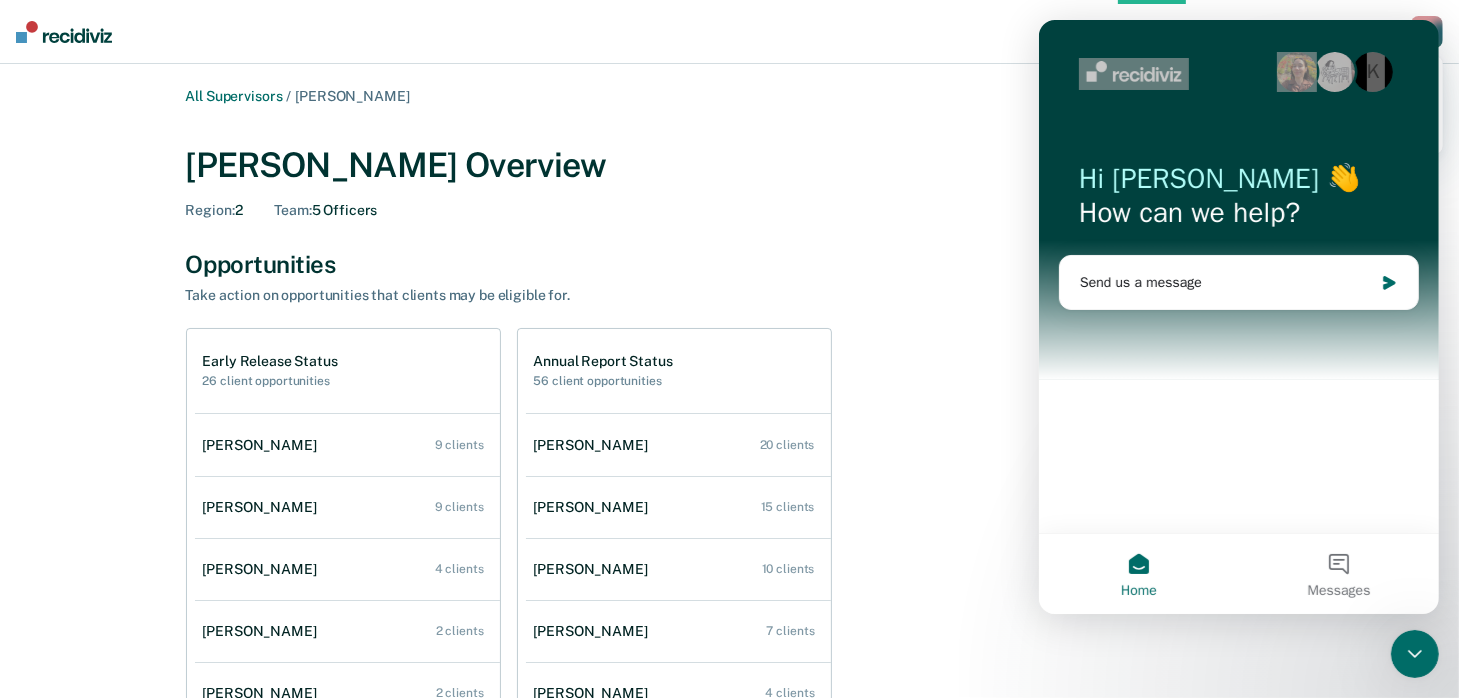 click on "Overview Home Tasks Client s [PERSON_NAME] L O Profile How it works Log Out" at bounding box center [729, 32] 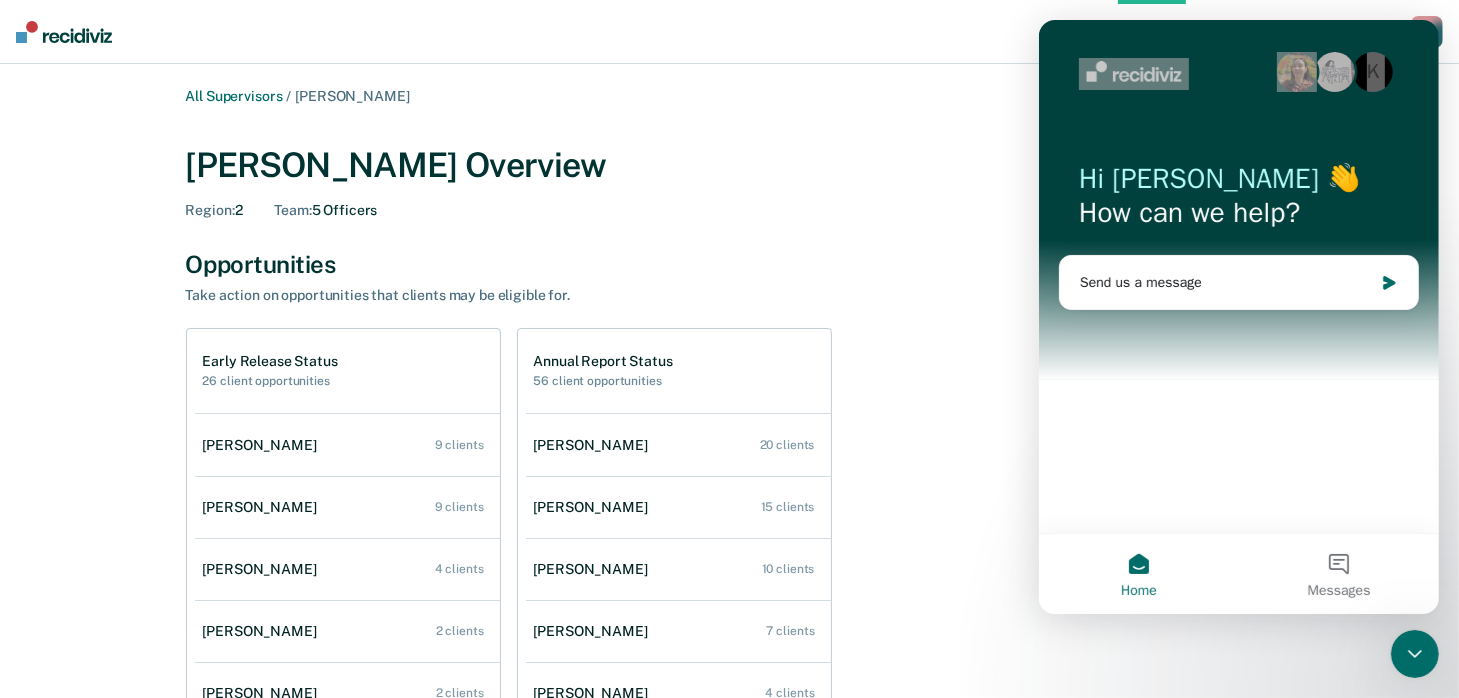 click on "All Supervisors / [PERSON_NAME] [PERSON_NAME] Overview Region :  2 Team :  5 Officers Opportunities Take action on opportunities that clients may be eligible for.   Early Release Status 26 client opportunities [PERSON_NAME]   9 clients [PERSON_NAME]   9 clients [PERSON_NAME]   4 clients [PERSON_NAME]   2 clients [PERSON_NAME]   2 clients Annual Report Status 56 client opportunities [PERSON_NAME]   20 clients [PERSON_NAME]   15 clients [PERSON_NAME]   10 clients [PERSON_NAME]   7 clients [PERSON_NAME]   4 clients Operations   How did we calculate this rate? Timely Contact [PERSON_NAME] Low Timeliness   78% [PERSON_NAME]   80% [PERSON_NAME]   90% [PERSON_NAME]   92% [PERSON_NAME]   95% Timely Risk Assessment [PERSON_NAME] Low Timeliness   25% [PERSON_NAME] Low Timeliness   44% [PERSON_NAME] Low Timeliness   50% [PERSON_NAME] Low Timeliness   54% [PERSON_NAME]   100%" at bounding box center [729, 717] 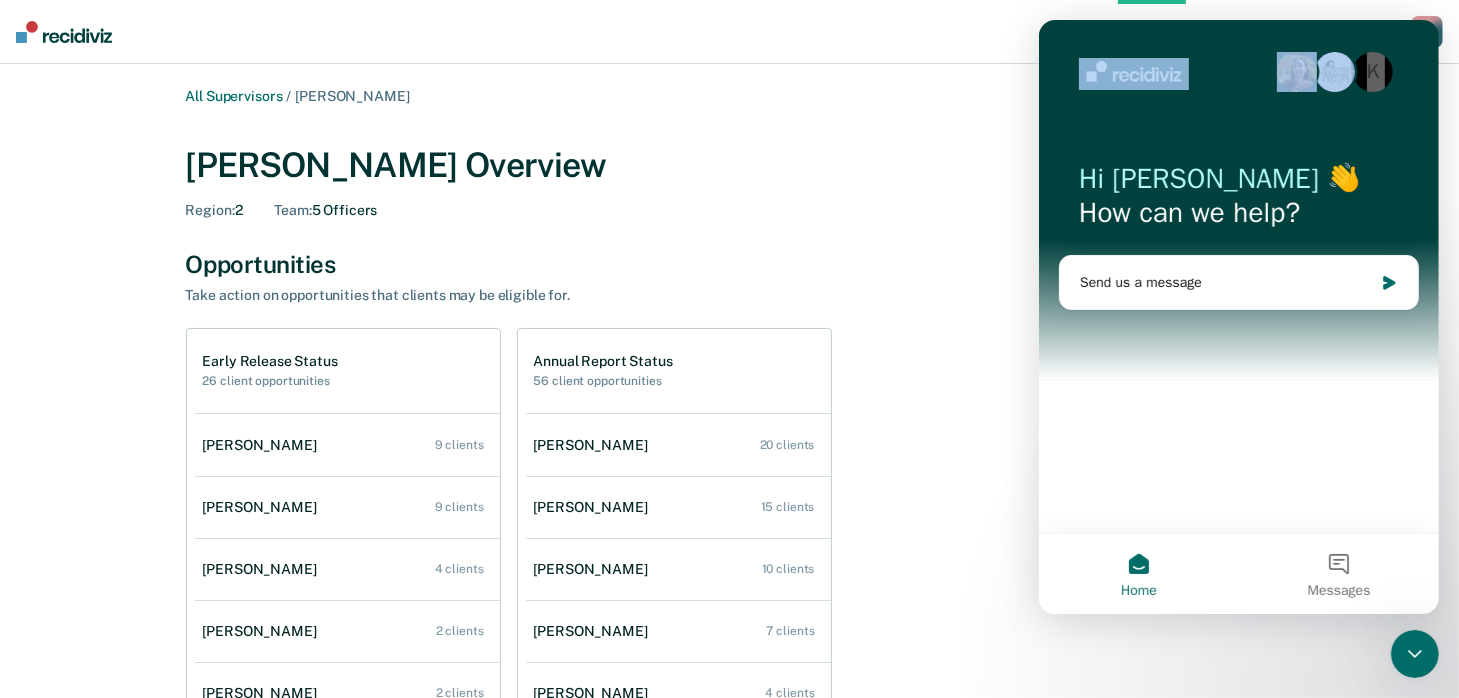 click on "Home" at bounding box center (1138, 574) 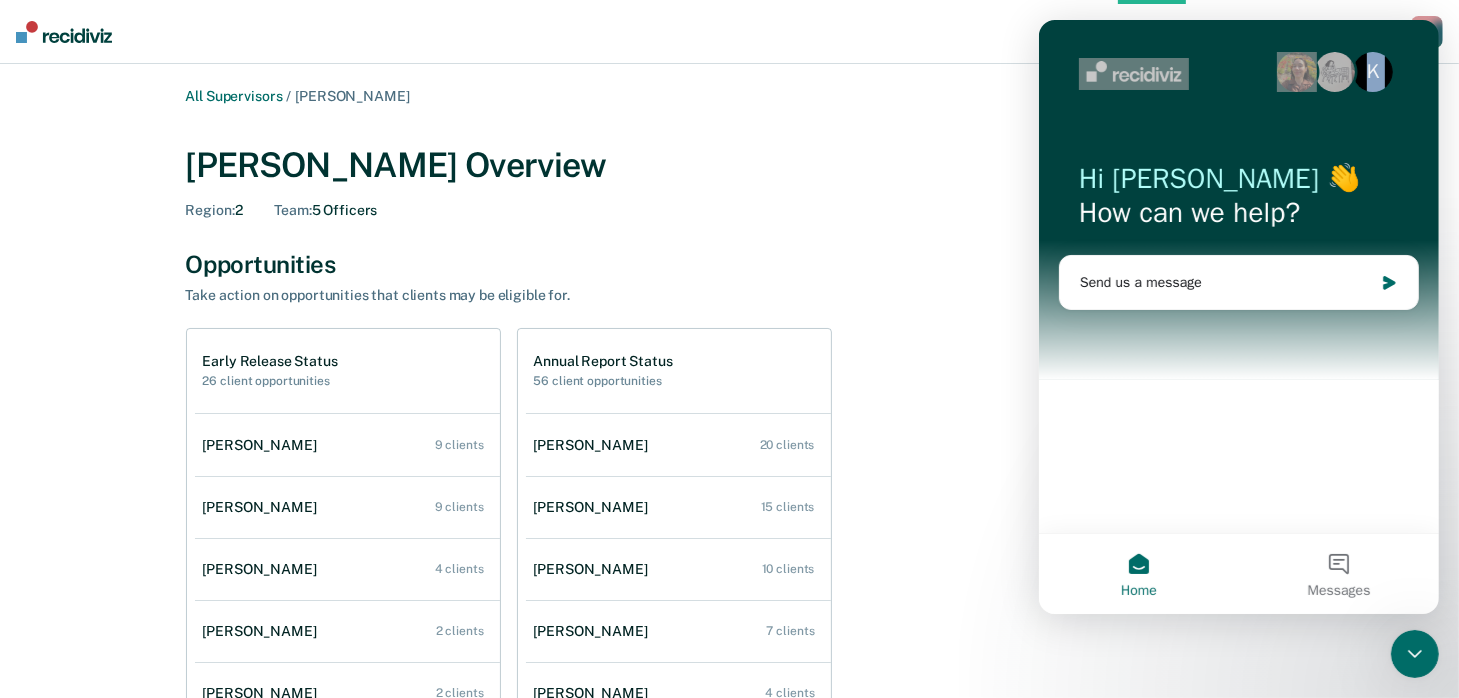 drag, startPoint x: 2074, startPoint y: 169, endPoint x: 1220, endPoint y: 110, distance: 856.03564 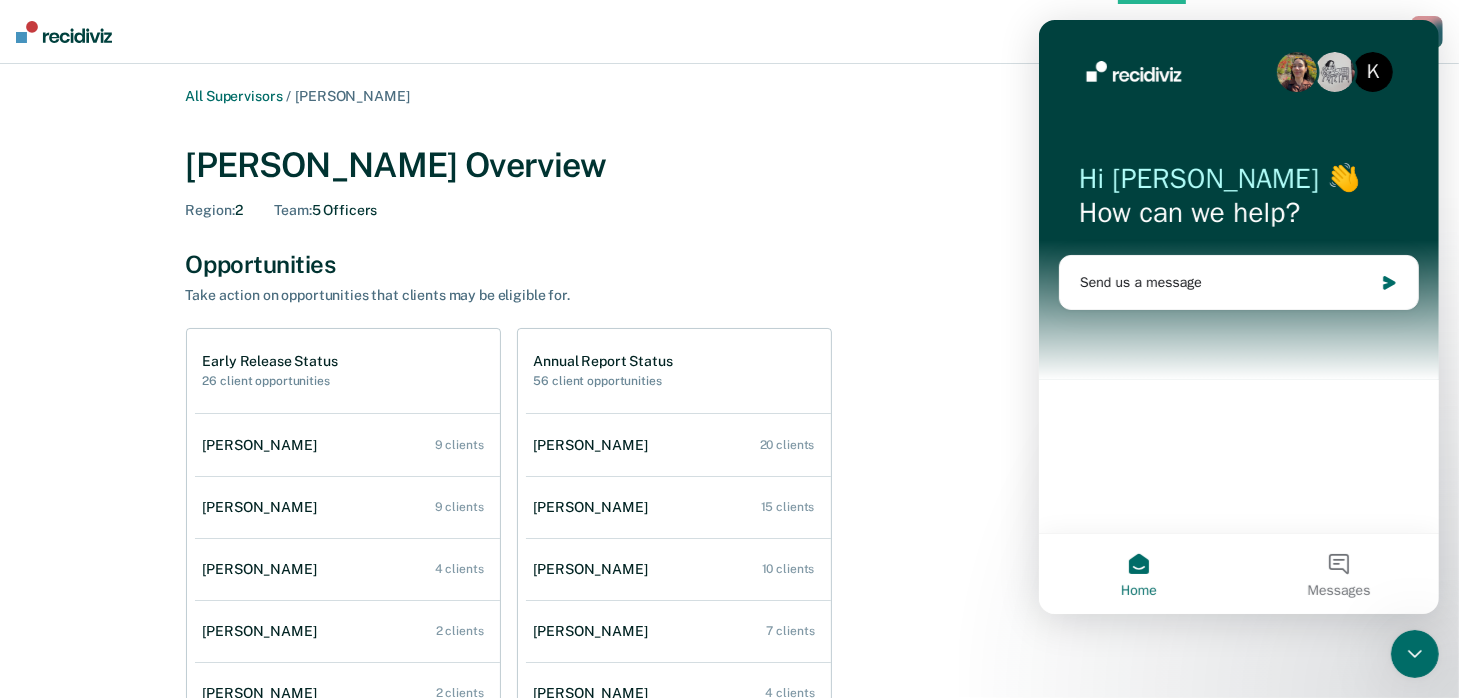 click on "K Hi [PERSON_NAME] 👋 How can we help?" at bounding box center [1238, 200] 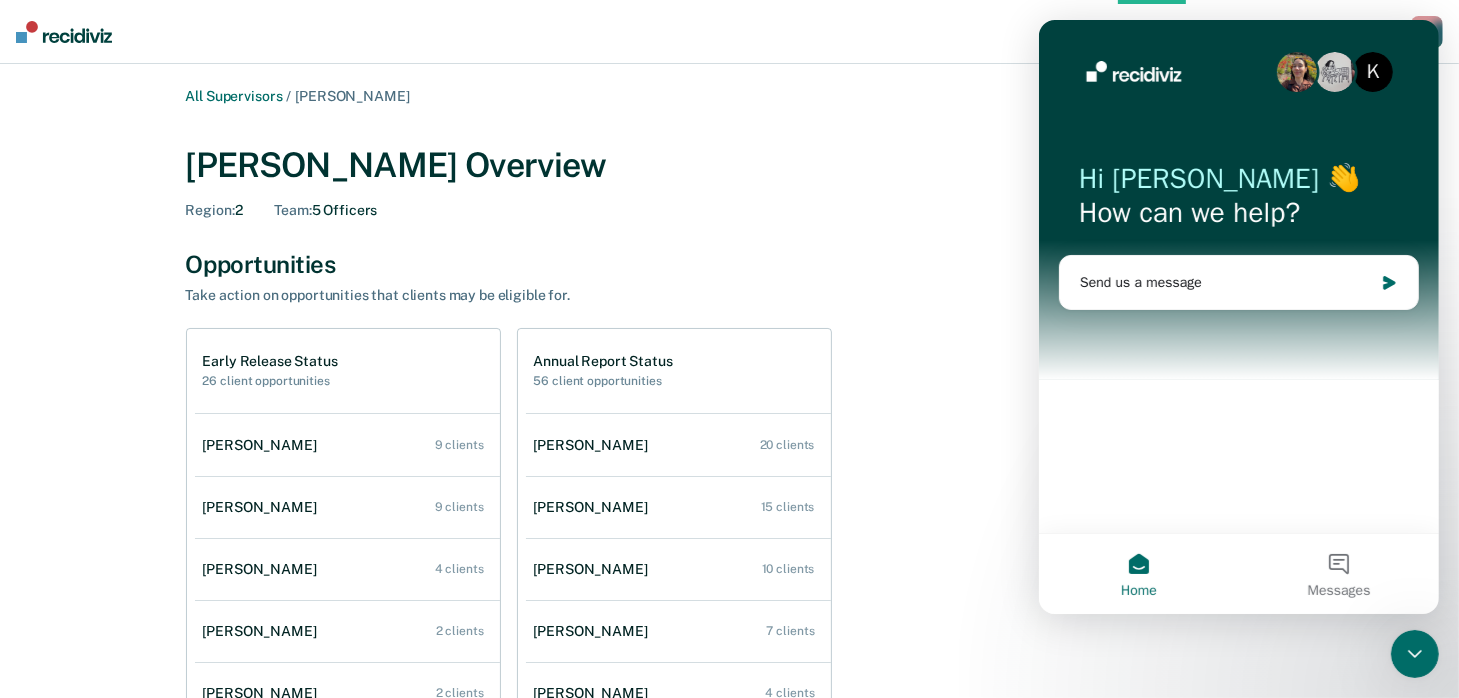 click on "L O" at bounding box center [1427, 32] 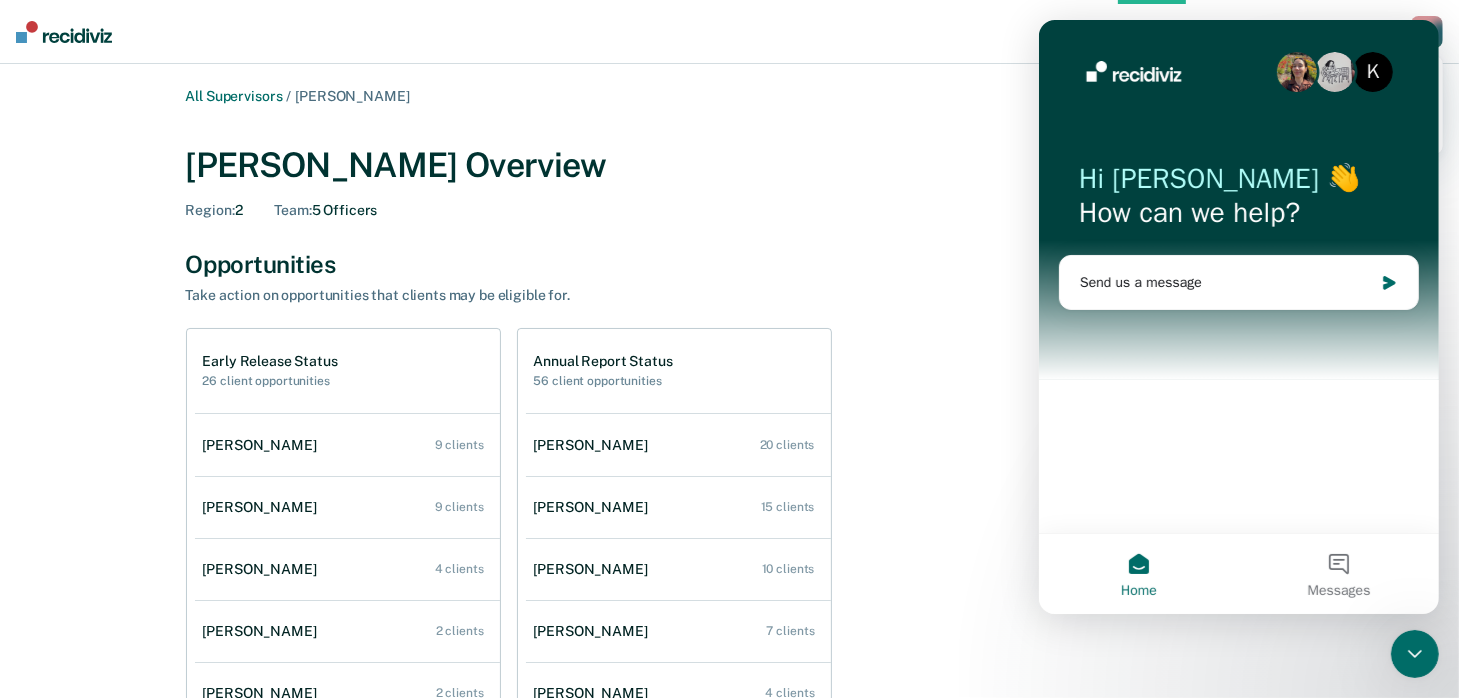 click on "Home" at bounding box center [1138, 574] 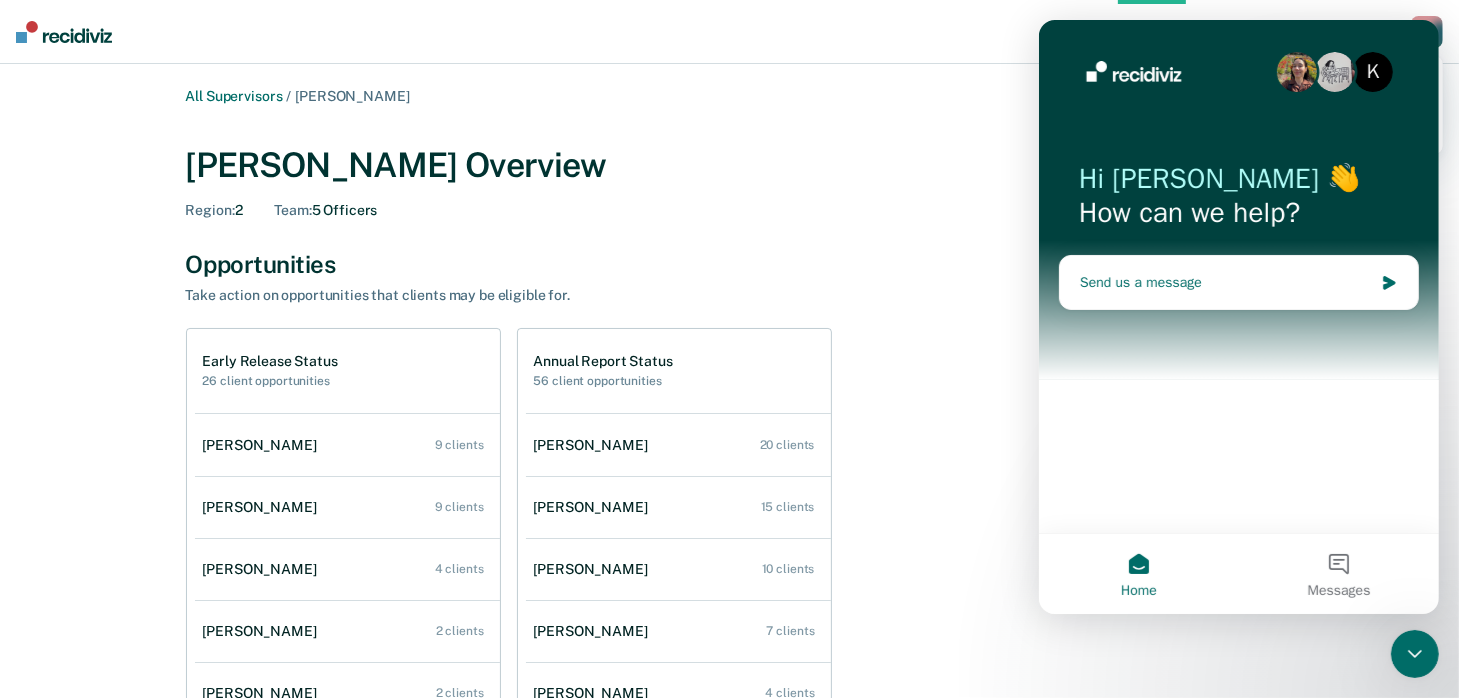 click 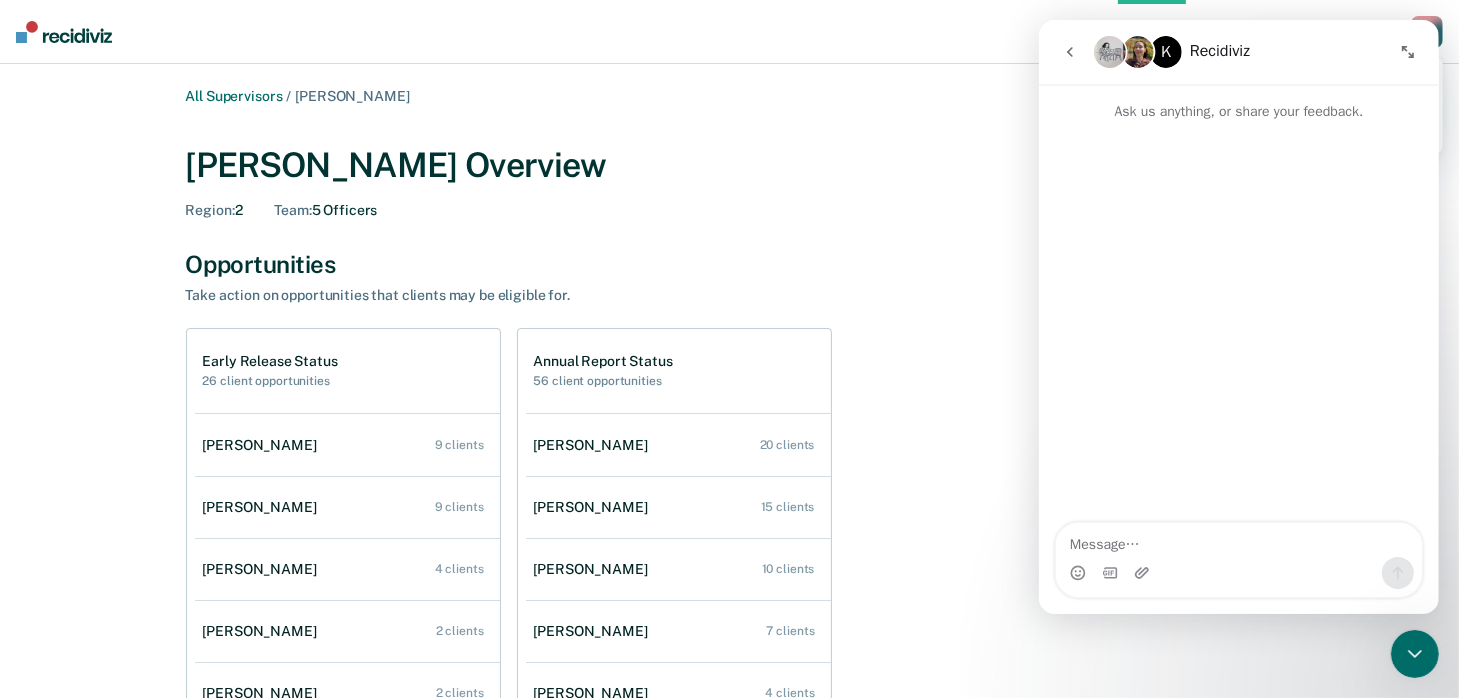 drag, startPoint x: 1409, startPoint y: 47, endPoint x: 1392, endPoint y: 55, distance: 18.788294 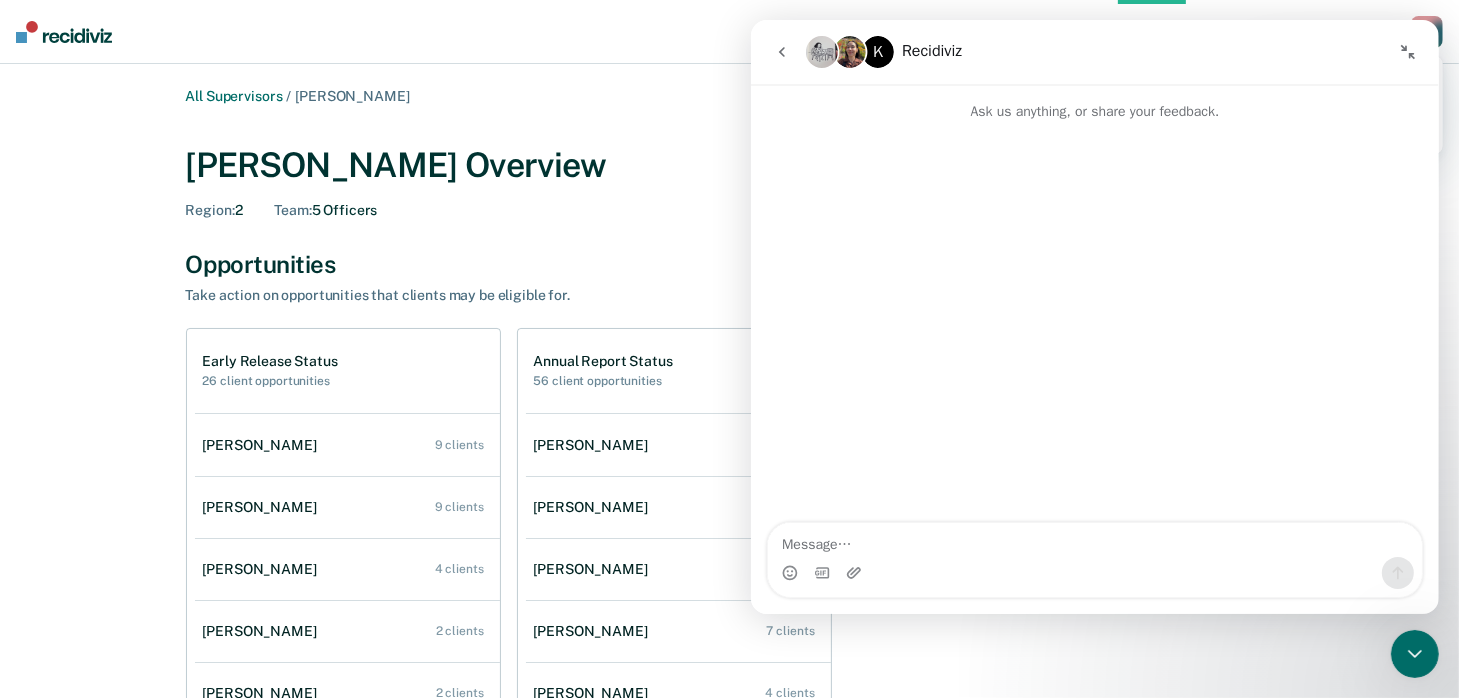 click 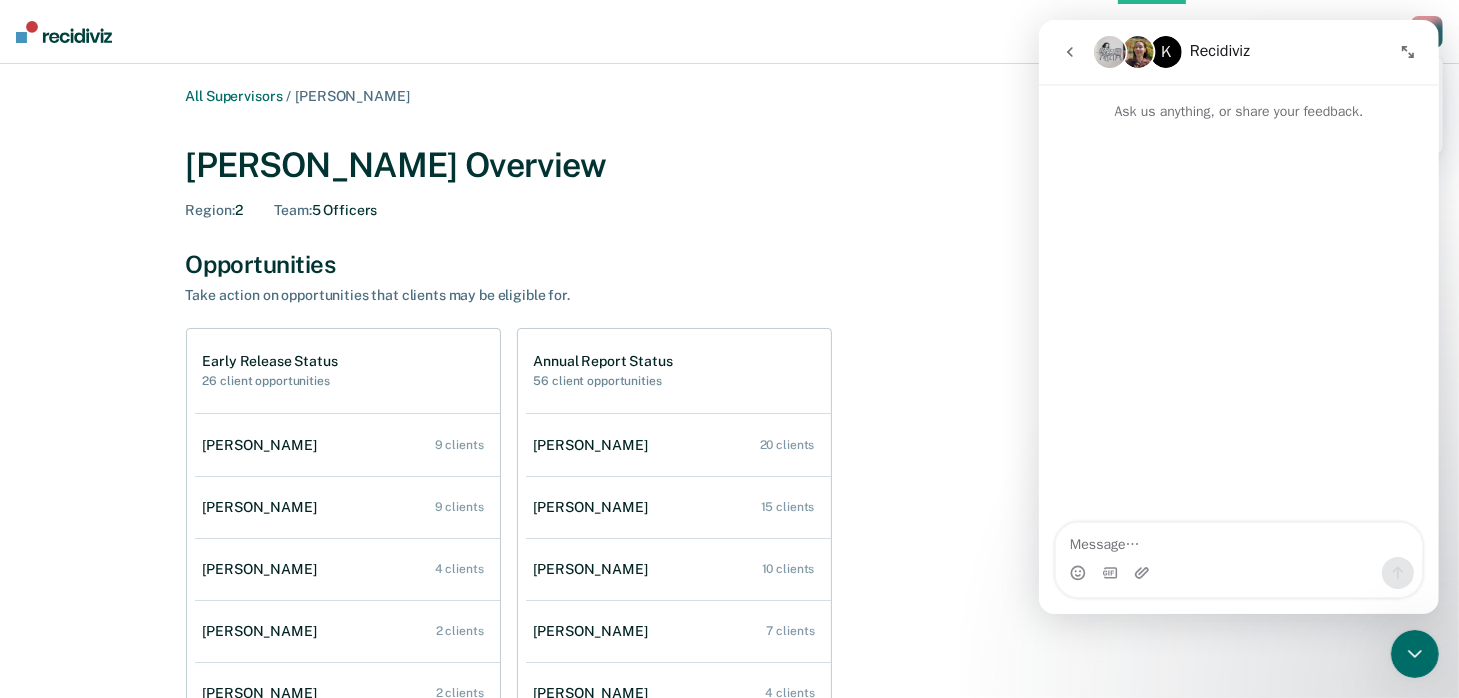 click on "All Supervisors / [PERSON_NAME] [PERSON_NAME] Overview Region :  2 Team :  5 Officers Opportunities Take action on opportunities that clients may be eligible for.   Early Release Status 26 client opportunities [PERSON_NAME]   9 clients [PERSON_NAME]   9 clients [PERSON_NAME]   4 clients [PERSON_NAME]   2 clients [PERSON_NAME]   2 clients Annual Report Status 56 client opportunities [PERSON_NAME]   20 clients [PERSON_NAME]   15 clients [PERSON_NAME]   10 clients [PERSON_NAME]   7 clients [PERSON_NAME]   4 clients Operations   How did we calculate this rate? Timely Contact [PERSON_NAME] Low Timeliness   78% [PERSON_NAME]   80% [PERSON_NAME]   90% [PERSON_NAME]   92% [PERSON_NAME]   95% Timely Risk Assessment [PERSON_NAME] Low Timeliness   25% [PERSON_NAME] Low Timeliness   44% [PERSON_NAME] Low Timeliness   50% [PERSON_NAME] Low Timeliness   54% [PERSON_NAME]   100%" at bounding box center (729, 697) 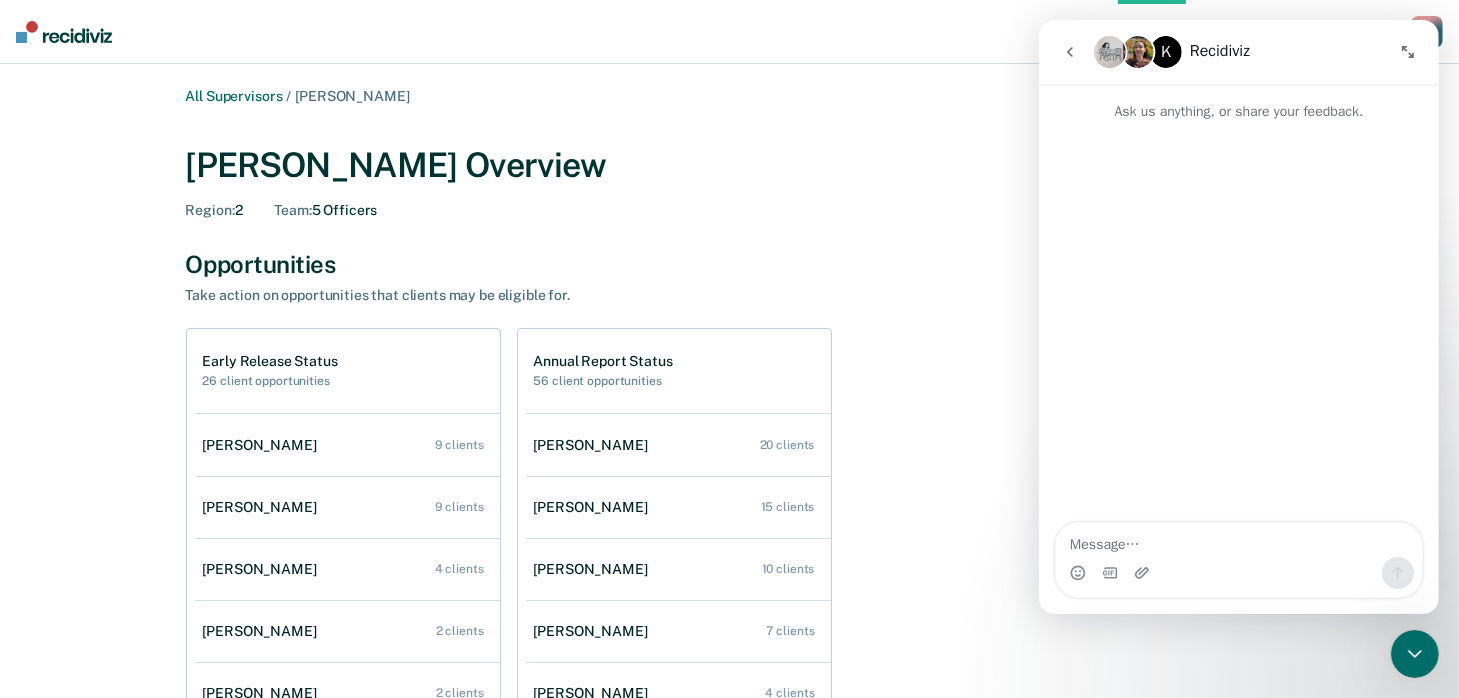 click 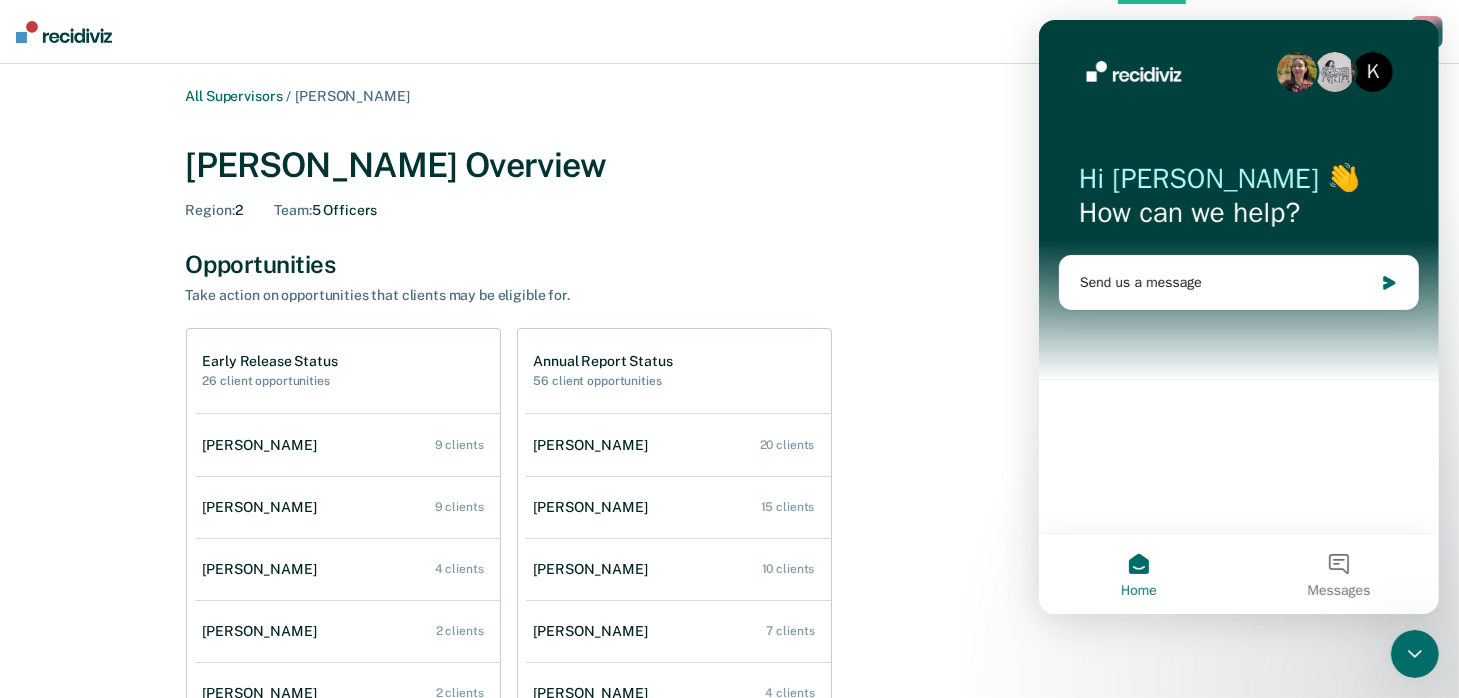 click on "All Supervisors / [PERSON_NAME] [PERSON_NAME] Overview Region :  2 Team :  5 Officers Opportunities Take action on opportunities that clients may be eligible for.   Early Release Status 26 client opportunities [PERSON_NAME]   9 clients [PERSON_NAME]   9 clients [PERSON_NAME]   4 clients [PERSON_NAME]   2 clients [PERSON_NAME]   2 clients Annual Report Status 56 client opportunities [PERSON_NAME]   20 clients [PERSON_NAME]   15 clients [PERSON_NAME]   10 clients [PERSON_NAME]   7 clients [PERSON_NAME]   4 clients Operations   How did we calculate this rate? Timely Contact [PERSON_NAME] Low Timeliness   78% [PERSON_NAME]   80% [PERSON_NAME]   90% [PERSON_NAME]   92% [PERSON_NAME]   95% Timely Risk Assessment [PERSON_NAME] Low Timeliness   25% [PERSON_NAME] Low Timeliness   44% [PERSON_NAME] Low Timeliness   50% [PERSON_NAME] Low Timeliness   54% [PERSON_NAME]   100%" at bounding box center (729, 717) 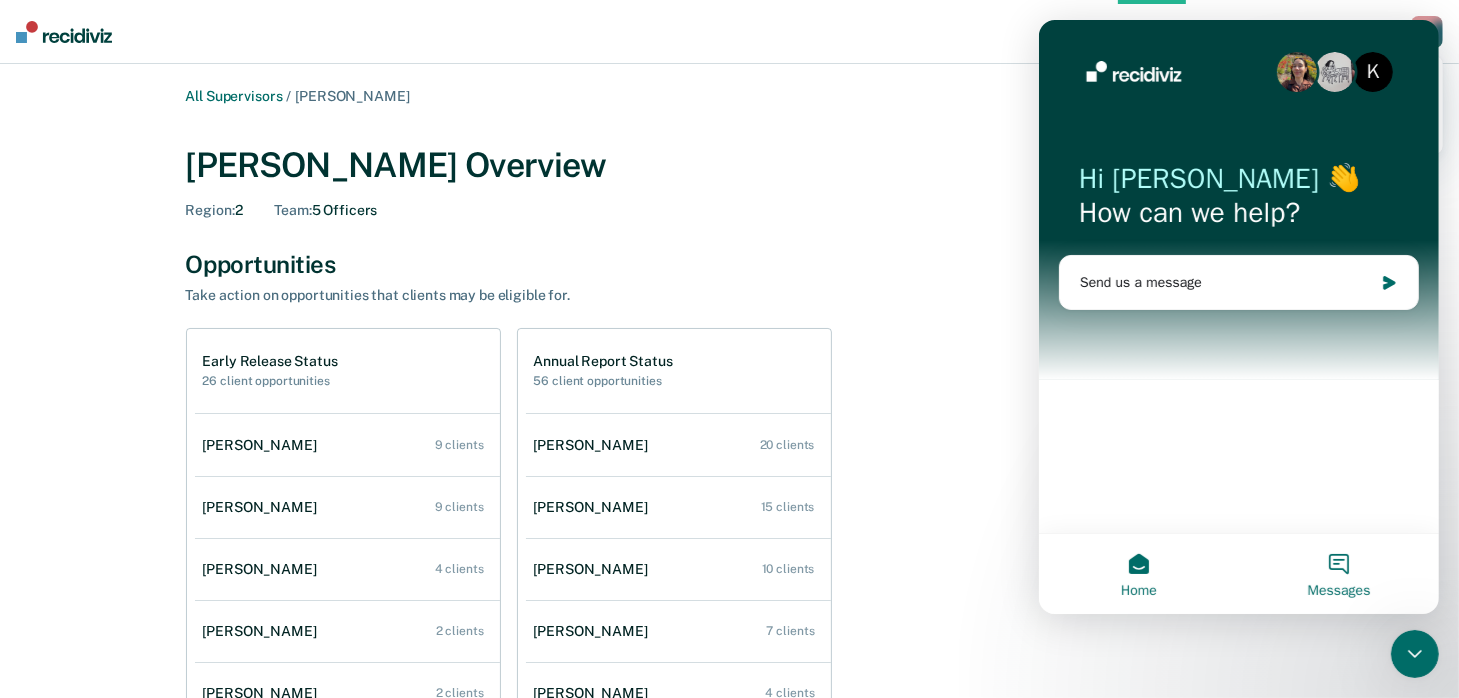 click on "Messages" at bounding box center (1338, 574) 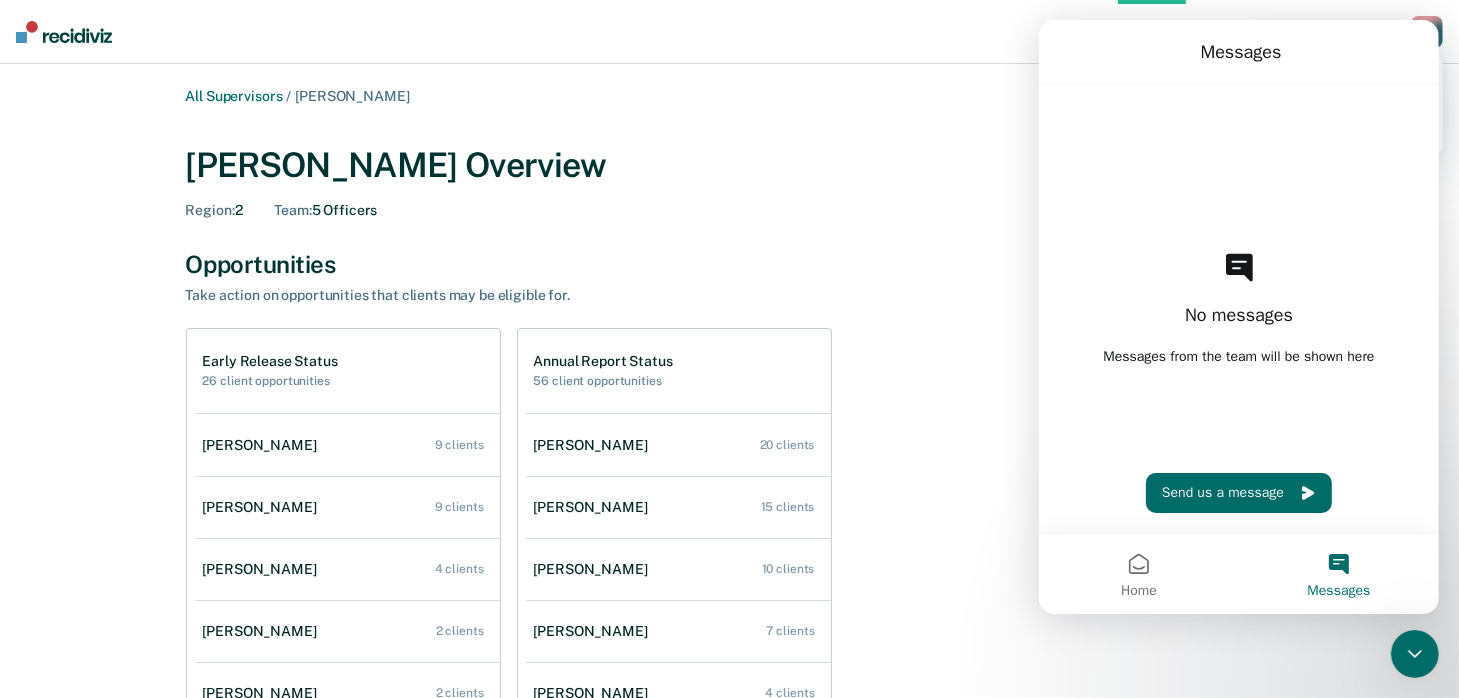 click on "Messages" at bounding box center [1338, 591] 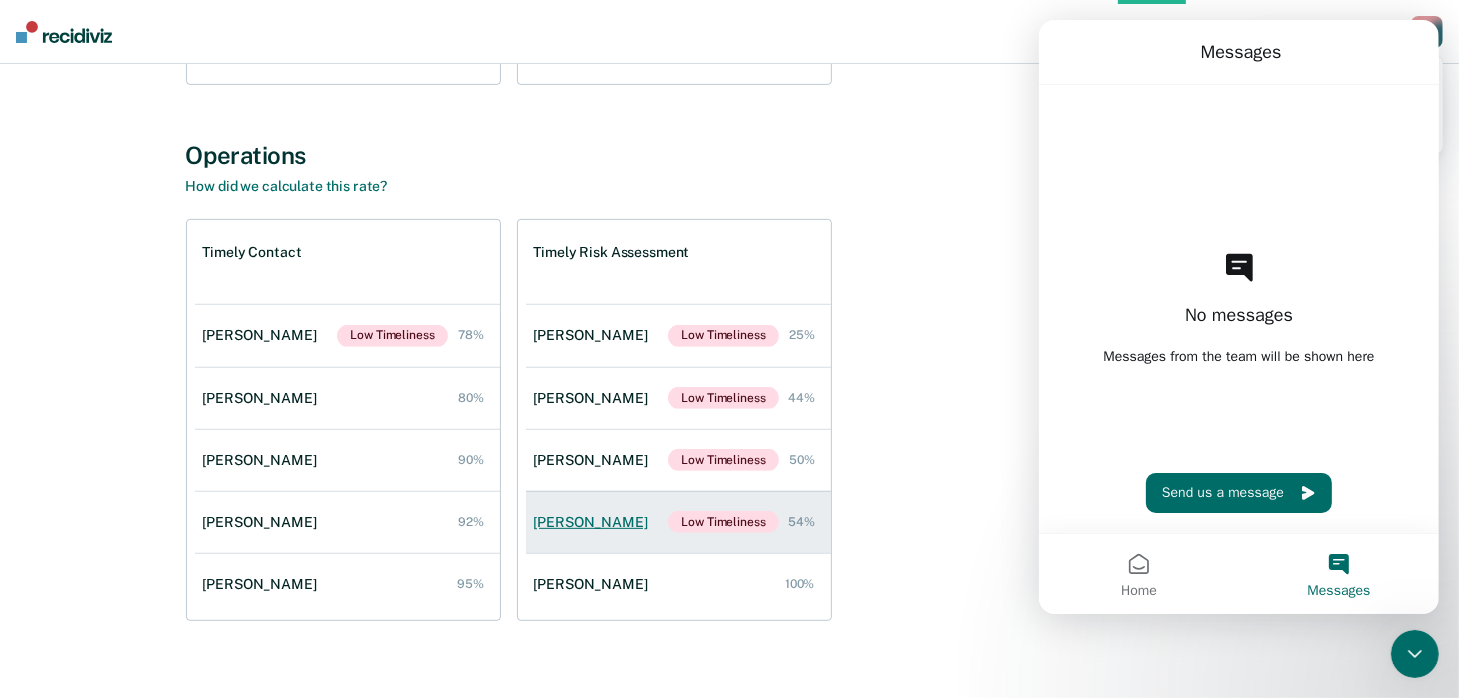 scroll, scrollTop: 671, scrollLeft: 0, axis: vertical 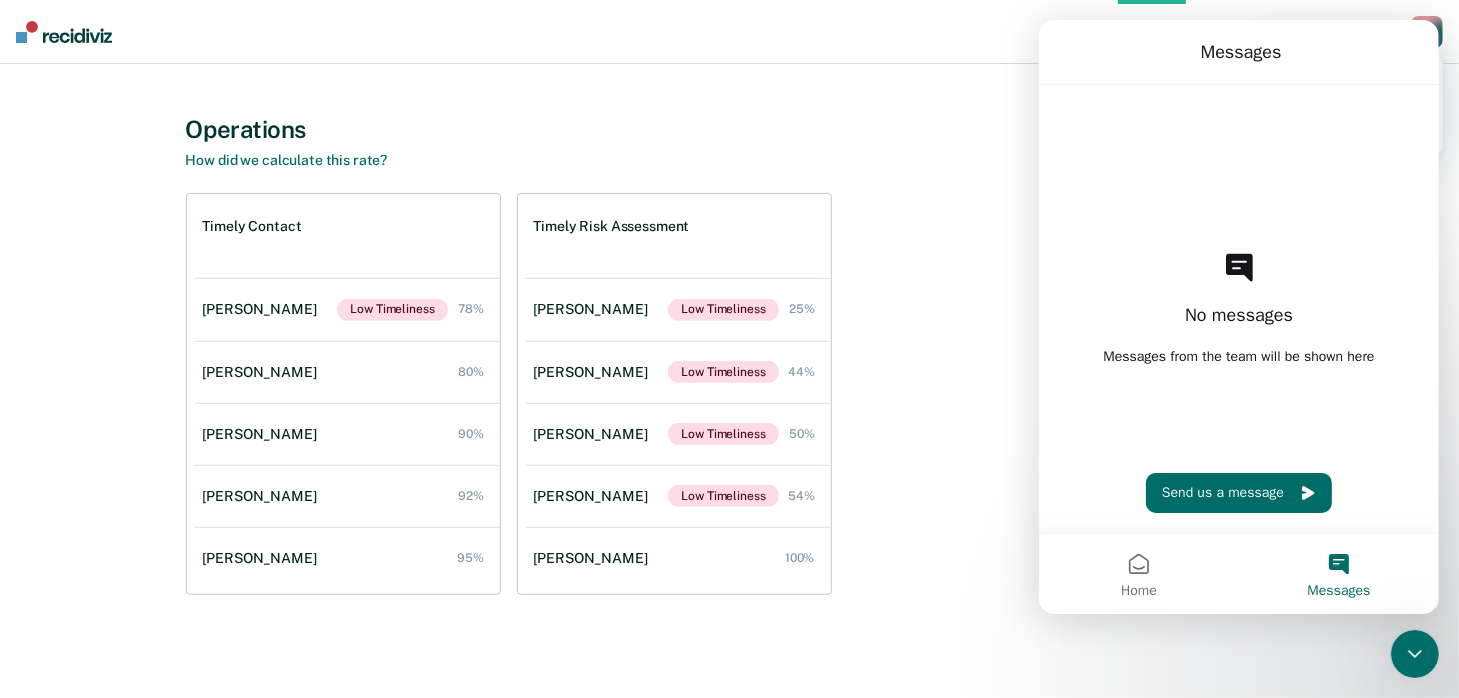 click 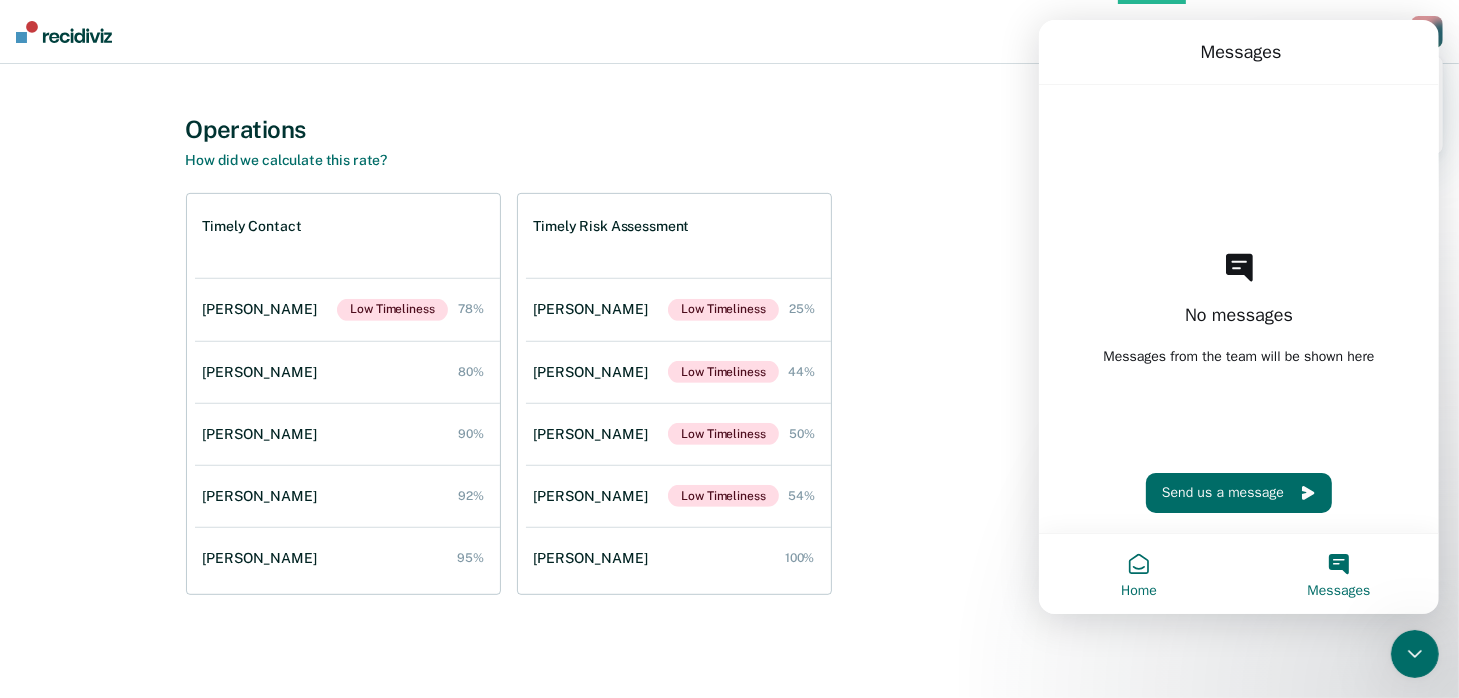 click on "Home" at bounding box center [1138, 591] 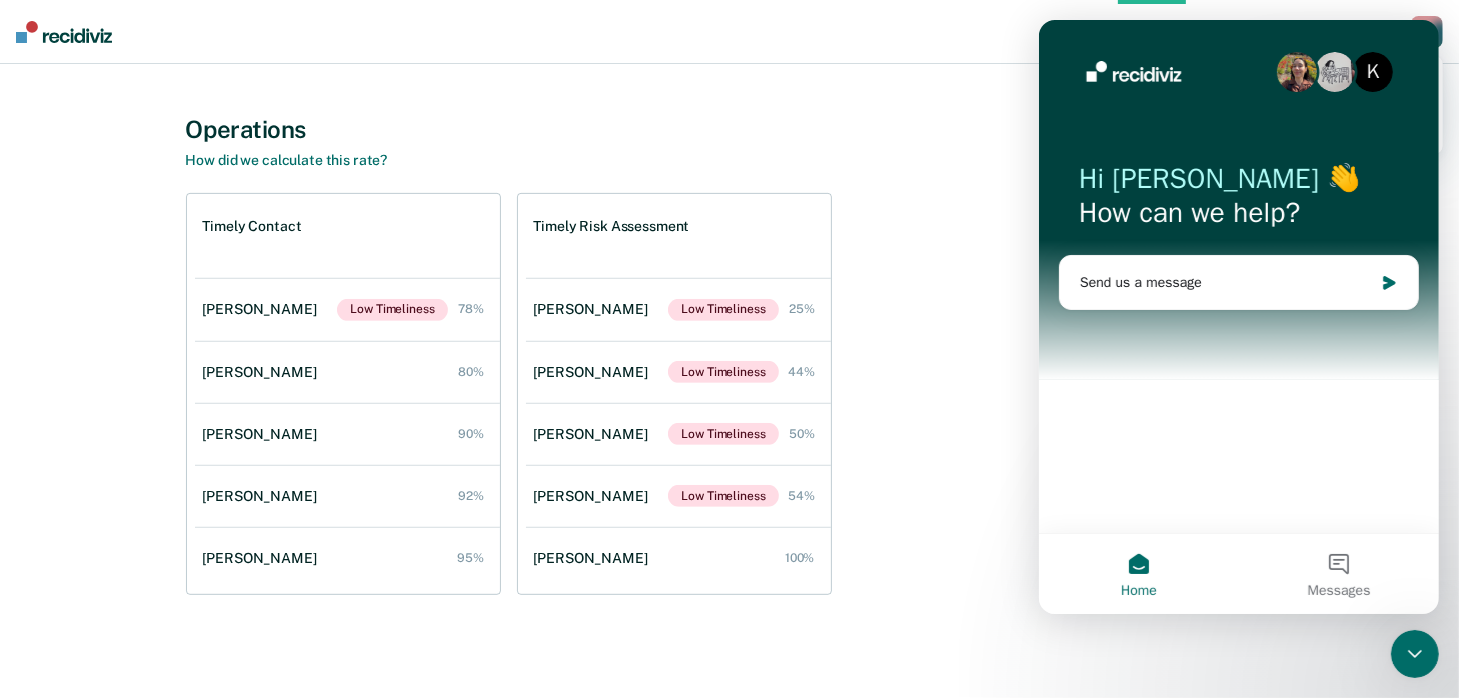 click 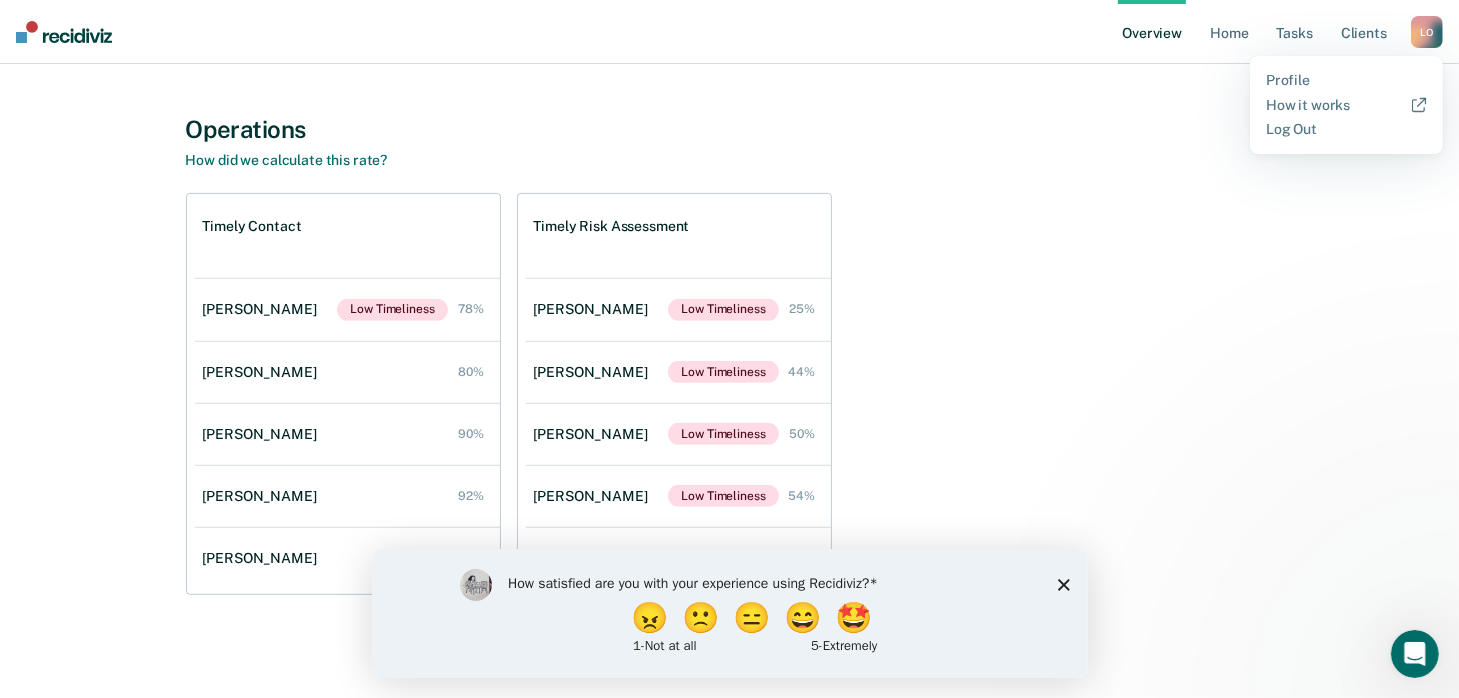 scroll, scrollTop: 0, scrollLeft: 0, axis: both 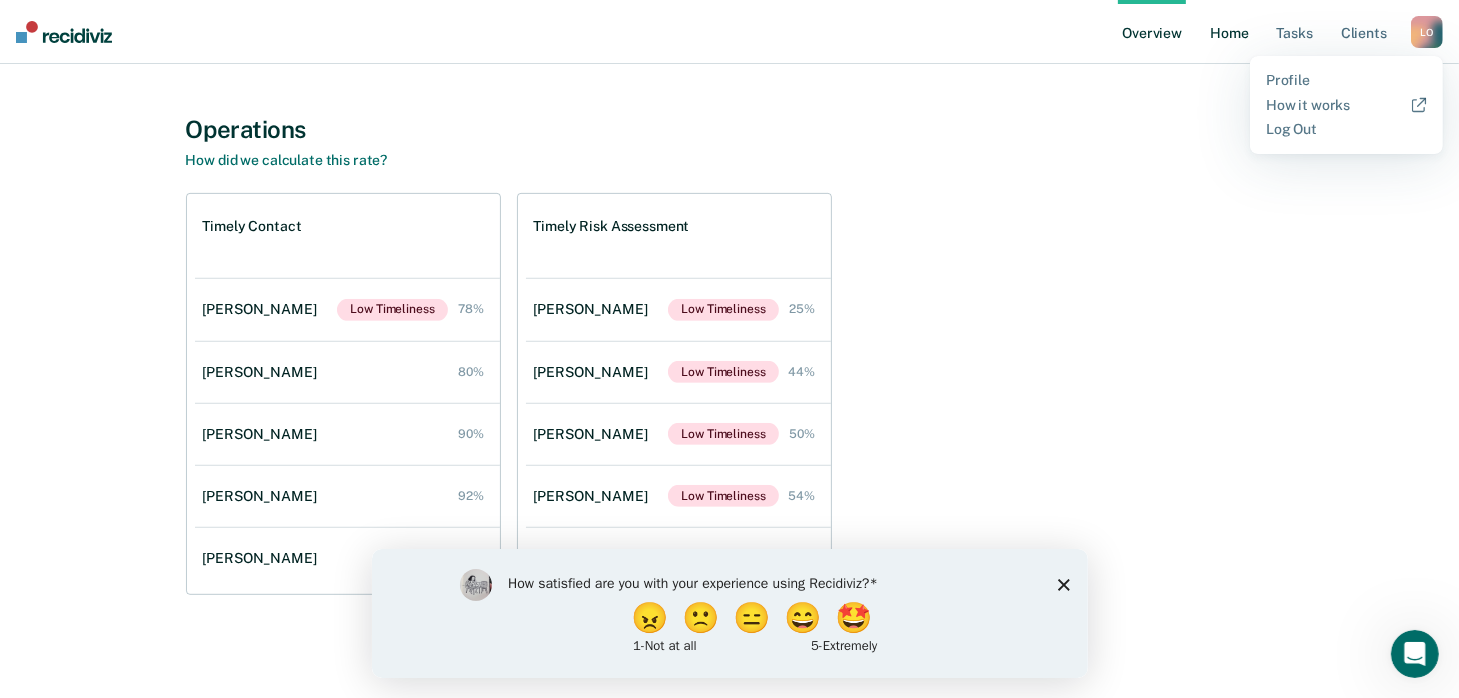 click on "Home" at bounding box center (1229, 32) 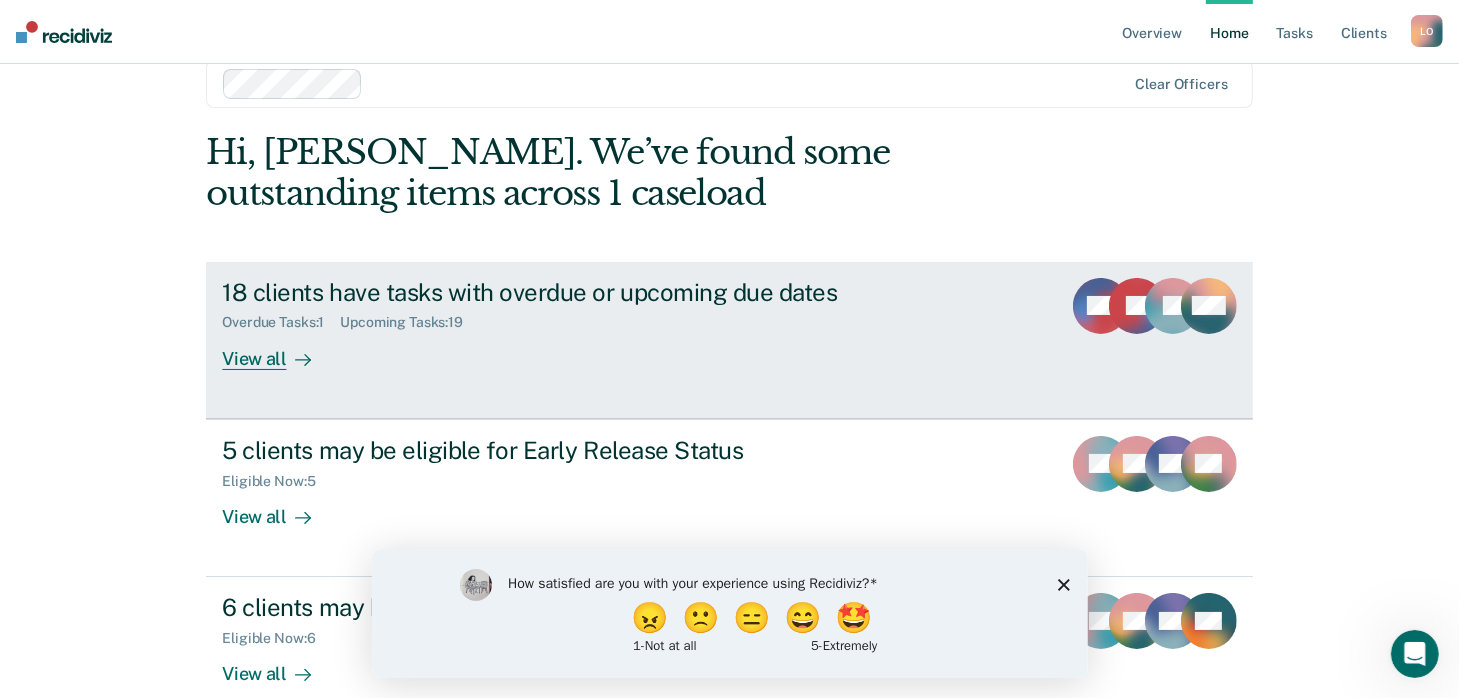 scroll, scrollTop: 71, scrollLeft: 0, axis: vertical 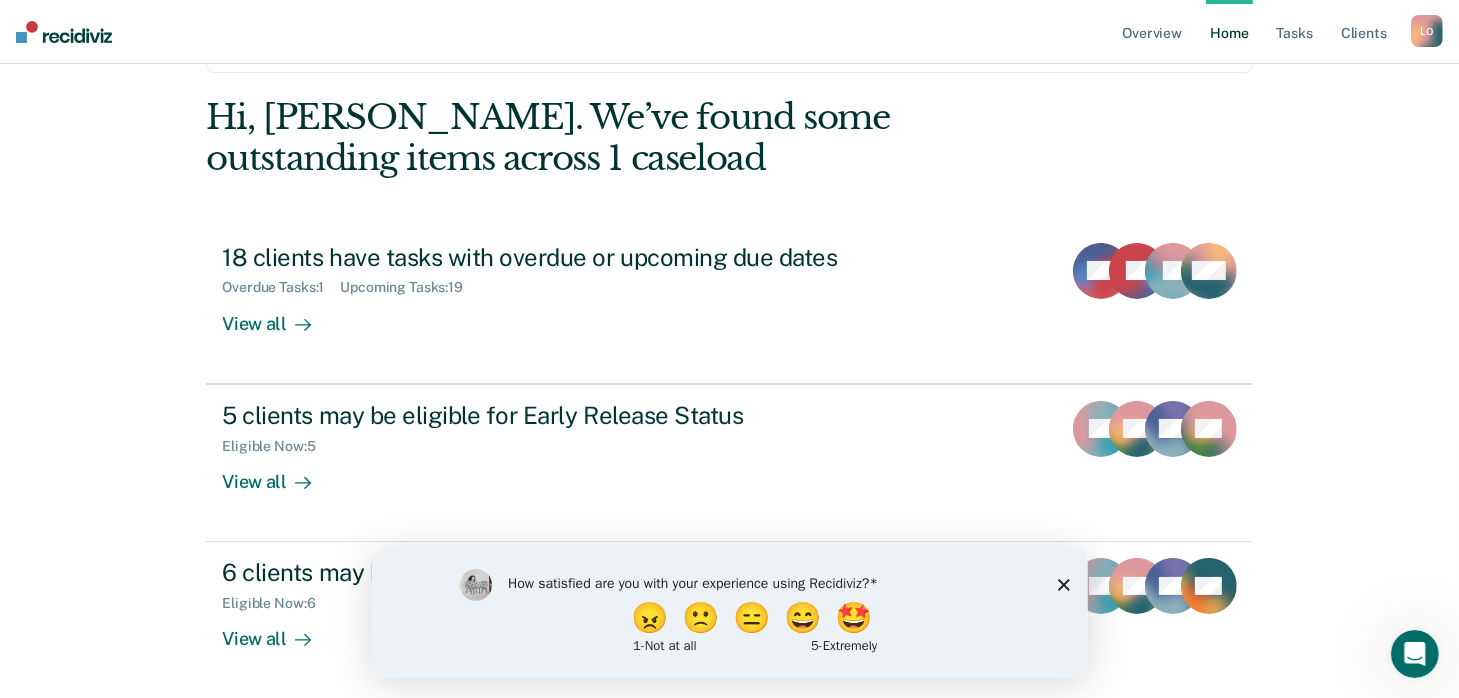 click 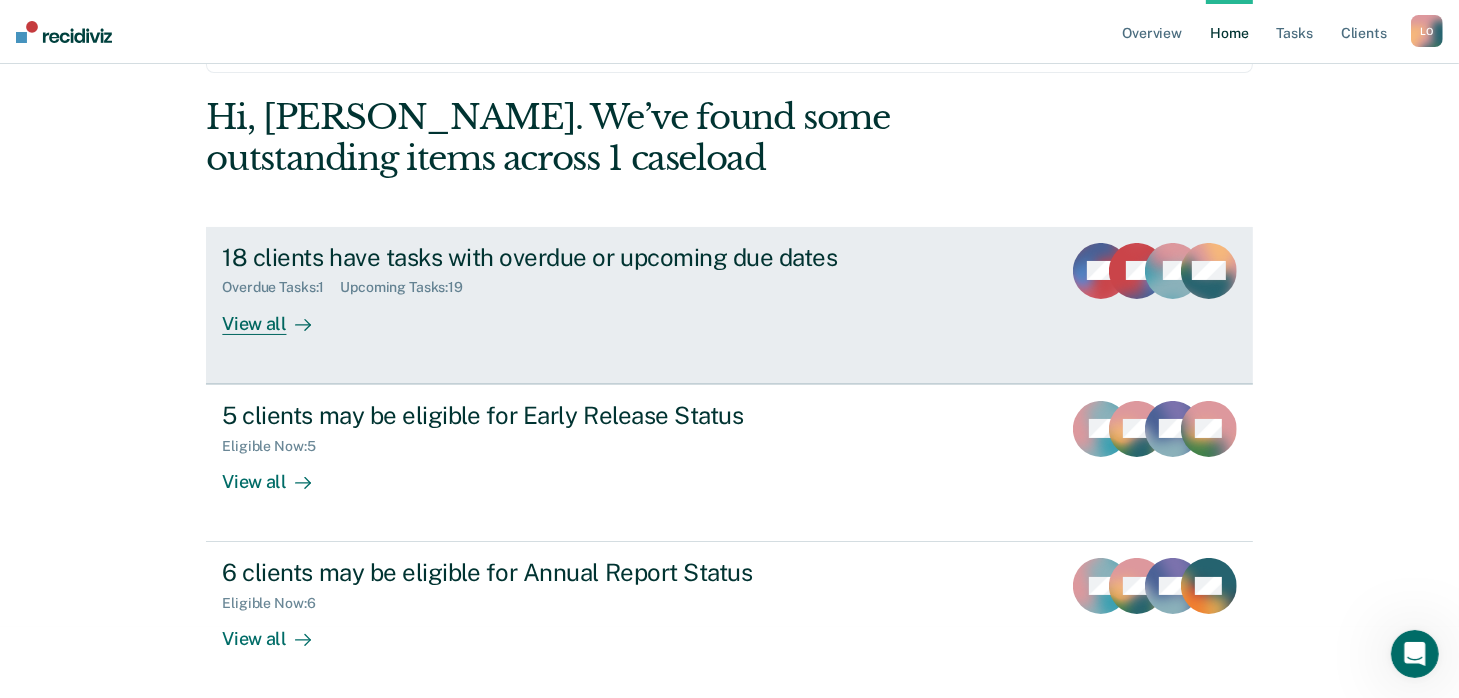 click on "View all" at bounding box center (278, 315) 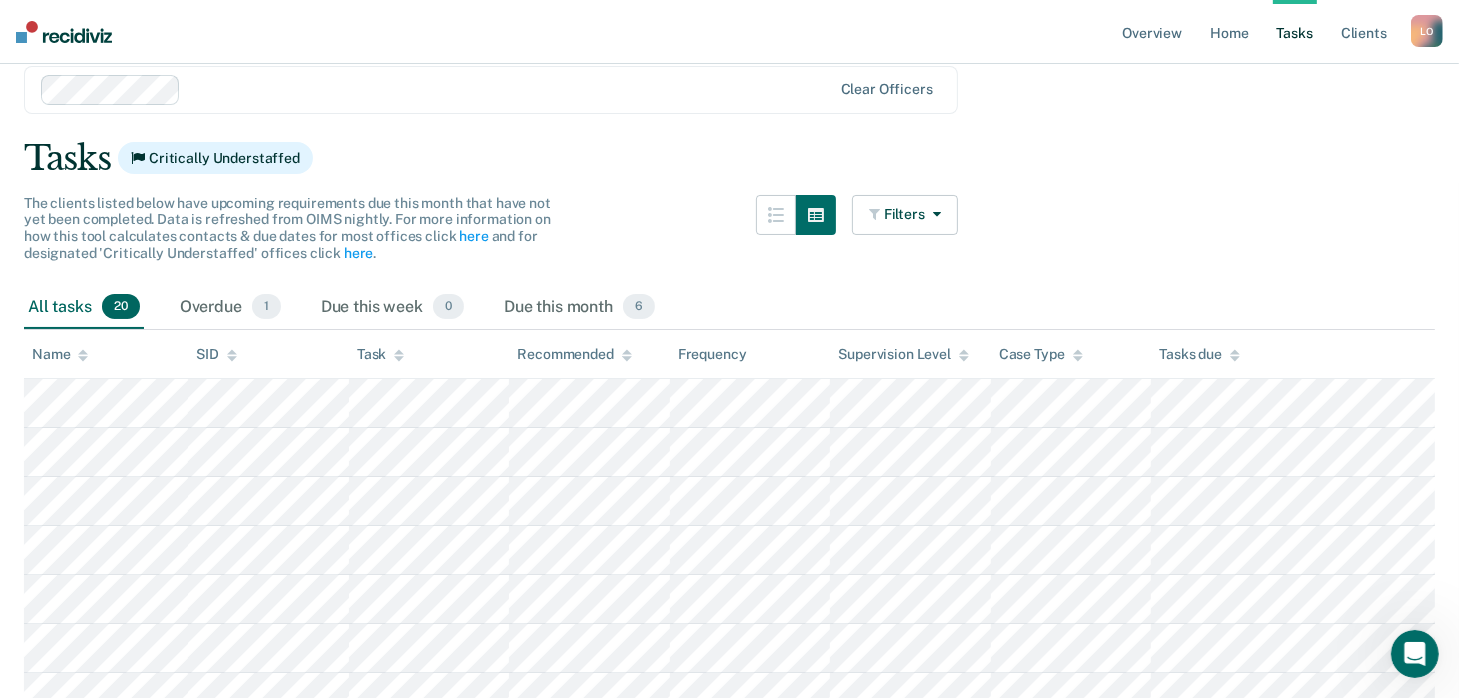 scroll, scrollTop: 172, scrollLeft: 0, axis: vertical 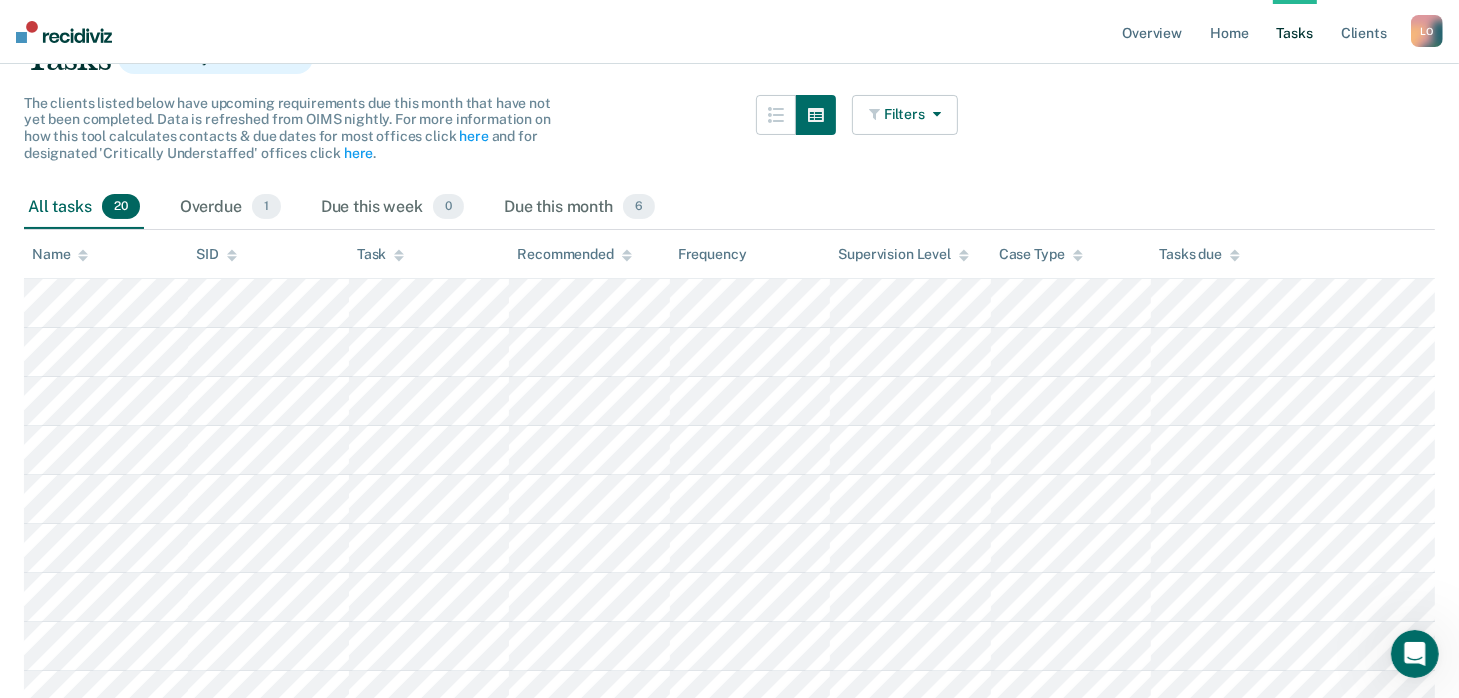 click at bounding box center (933, 114) 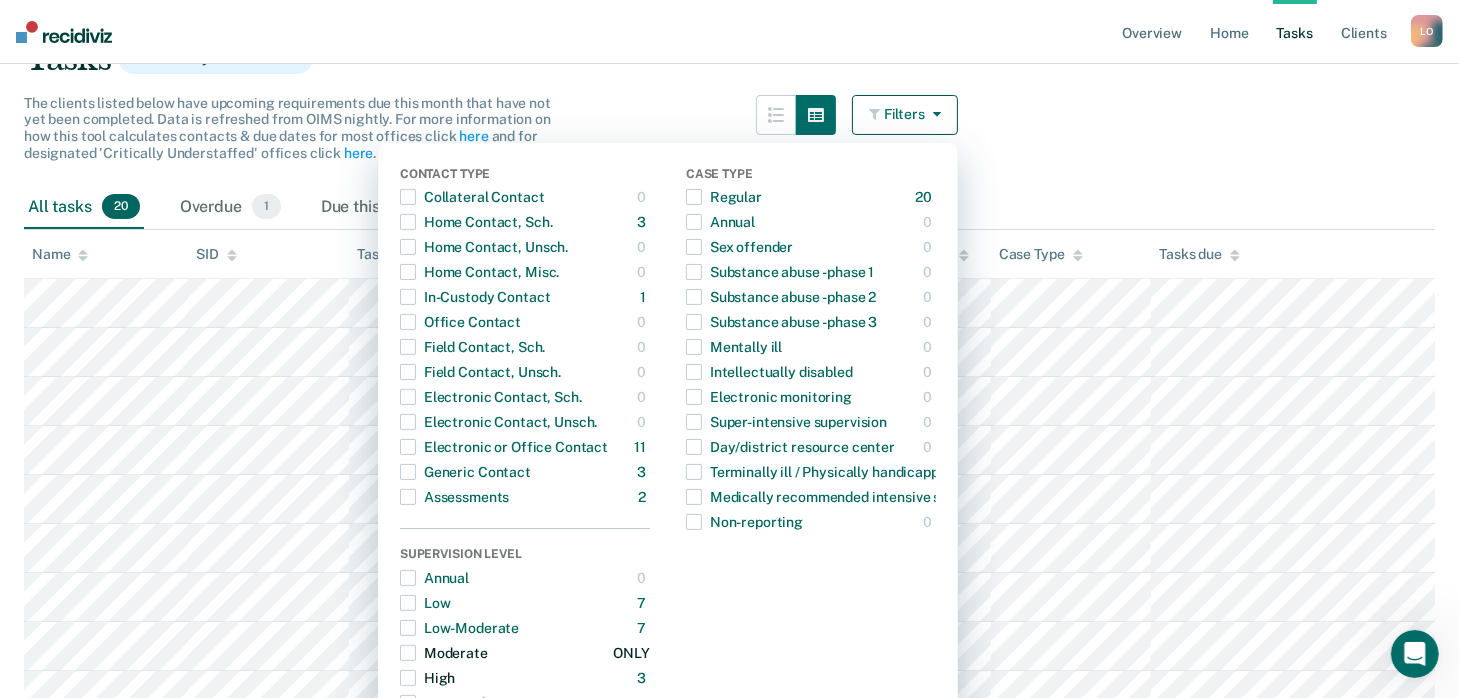 scroll, scrollTop: 188, scrollLeft: 0, axis: vertical 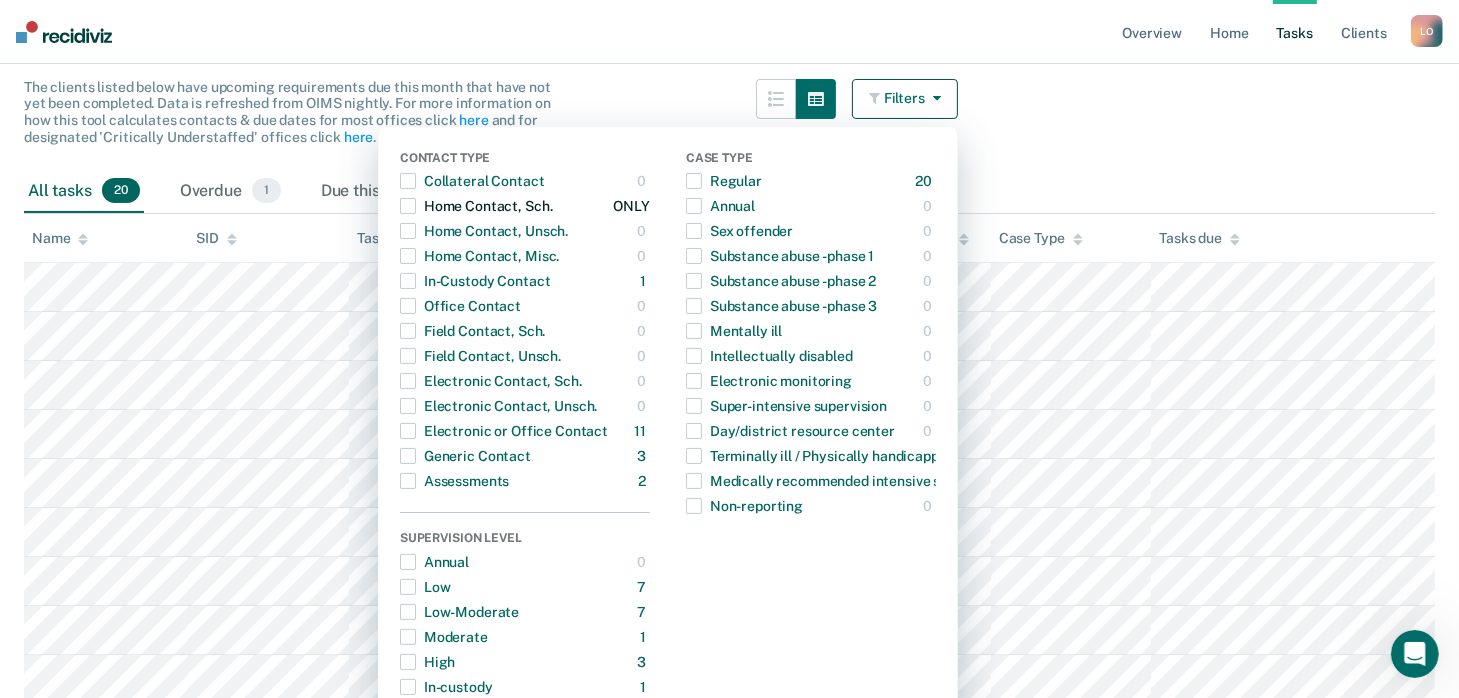click at bounding box center [408, 206] 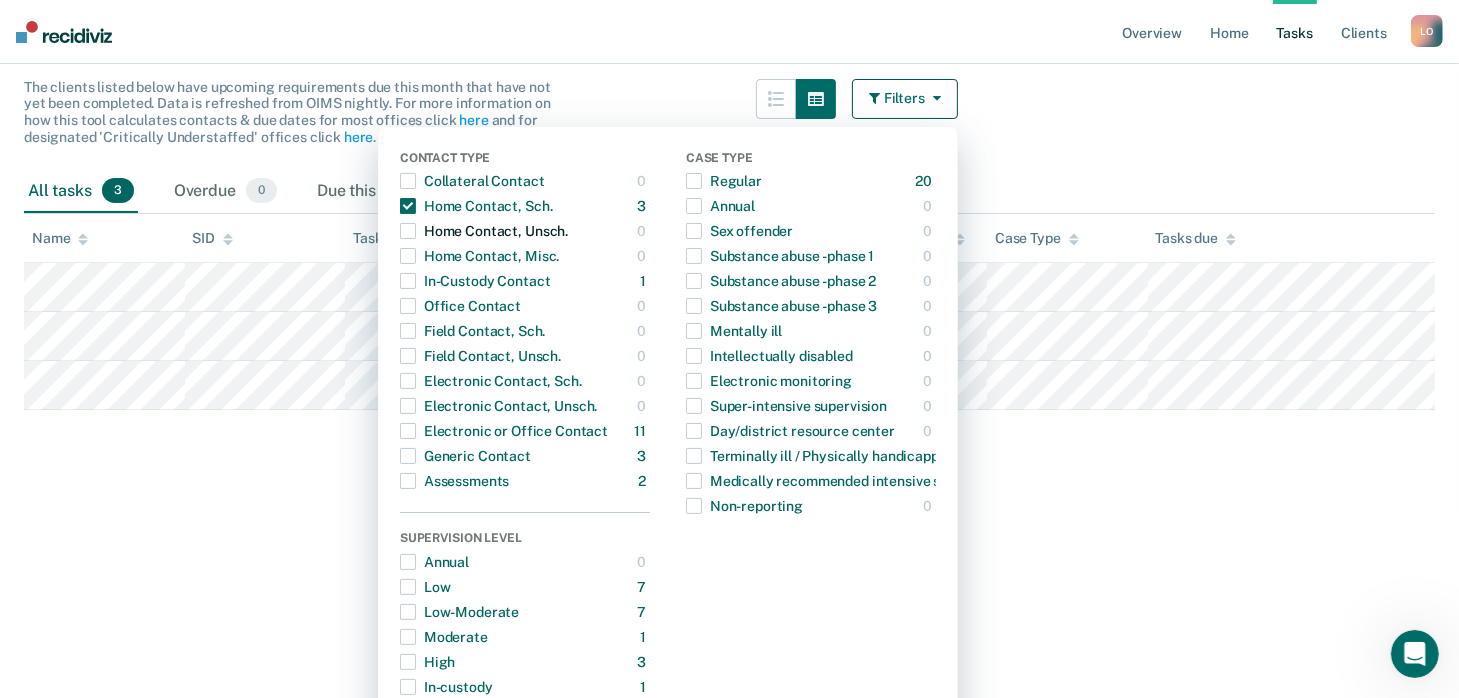 click at bounding box center [408, 231] 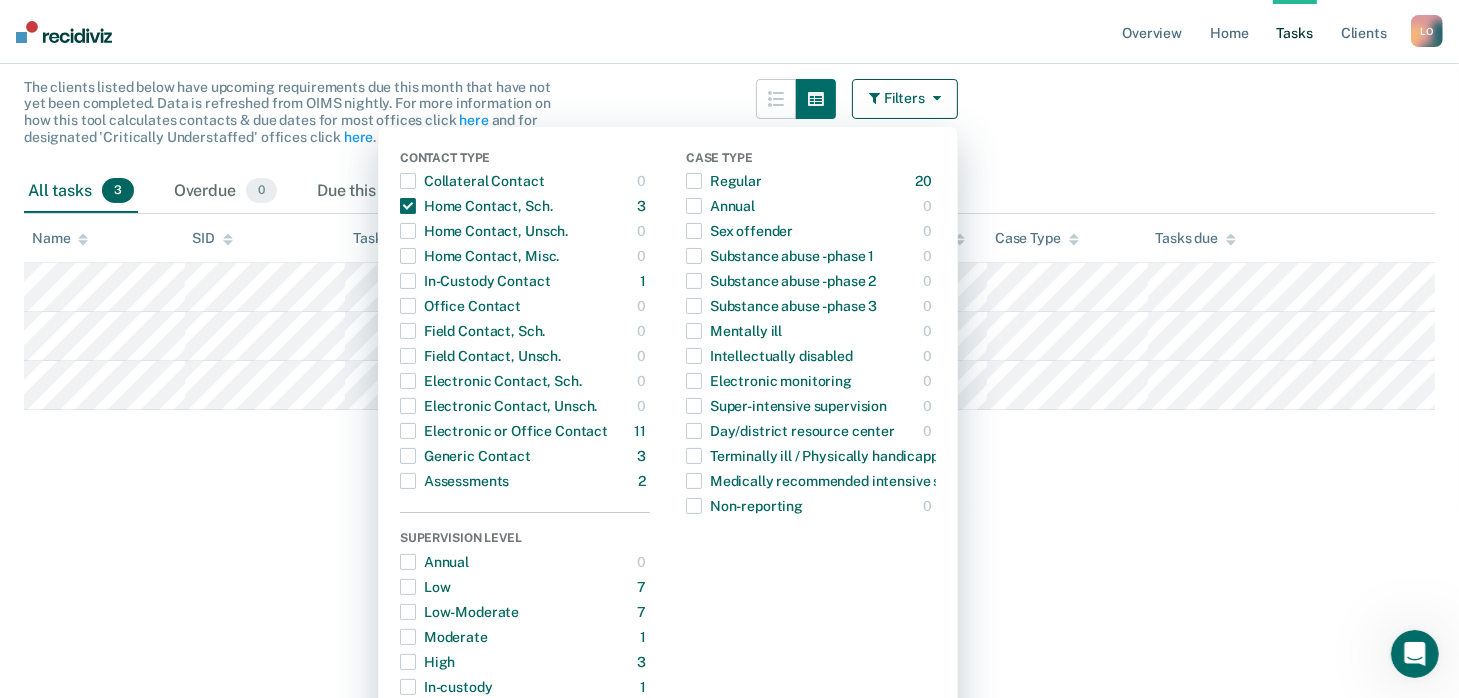 click at bounding box center (933, 98) 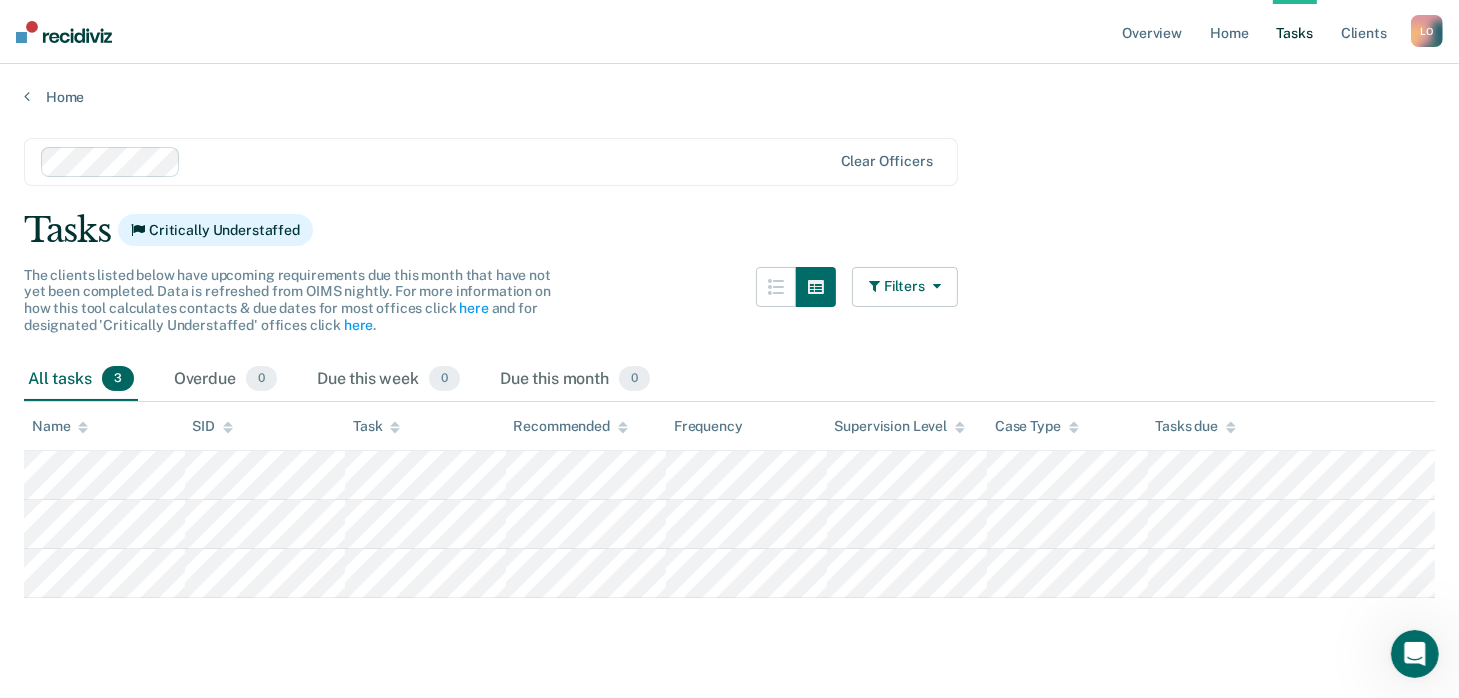 click at bounding box center (933, 286) 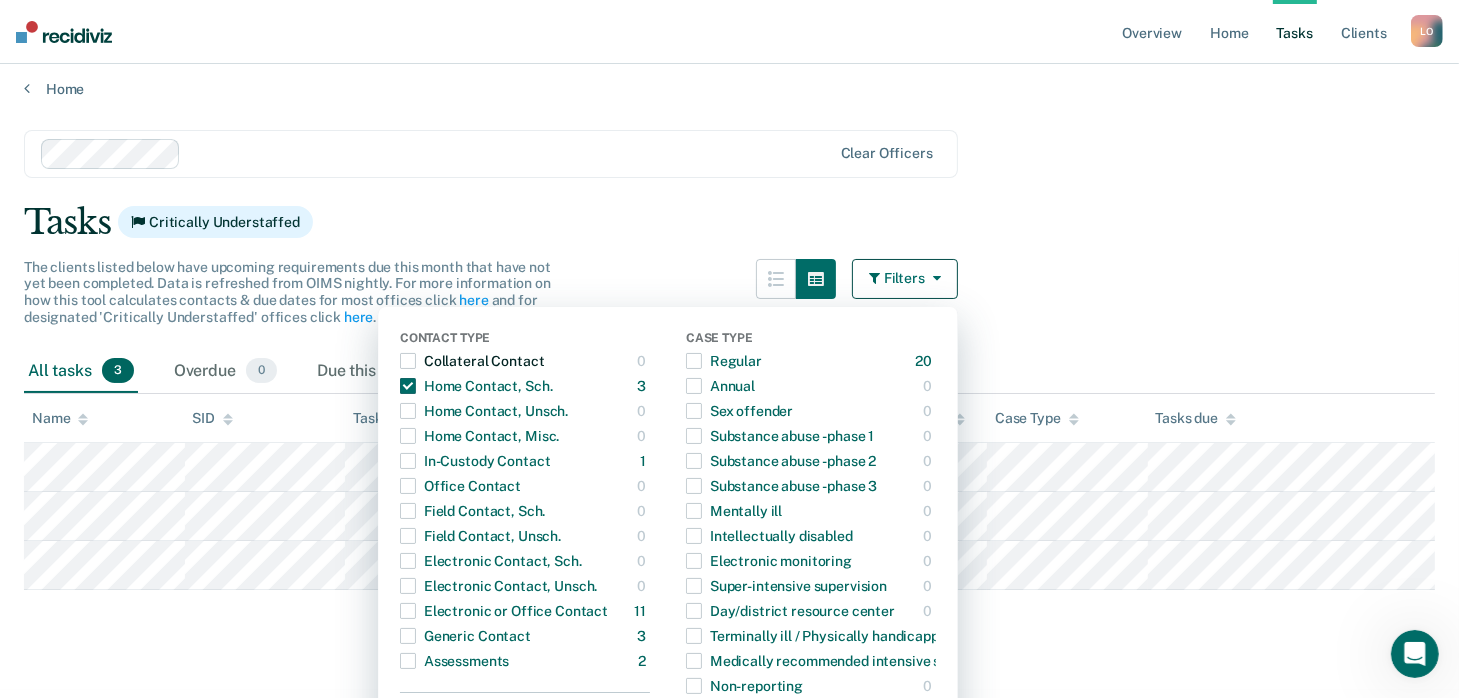 scroll, scrollTop: 188, scrollLeft: 0, axis: vertical 